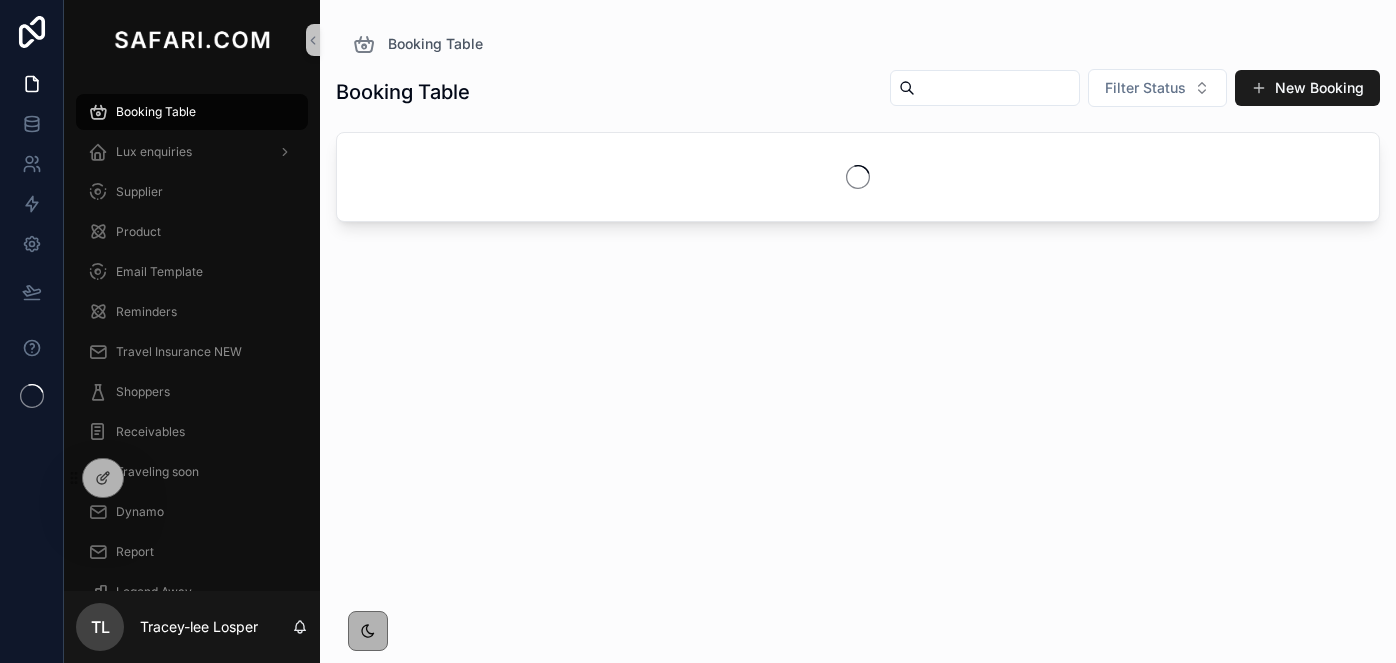 scroll, scrollTop: 0, scrollLeft: 0, axis: both 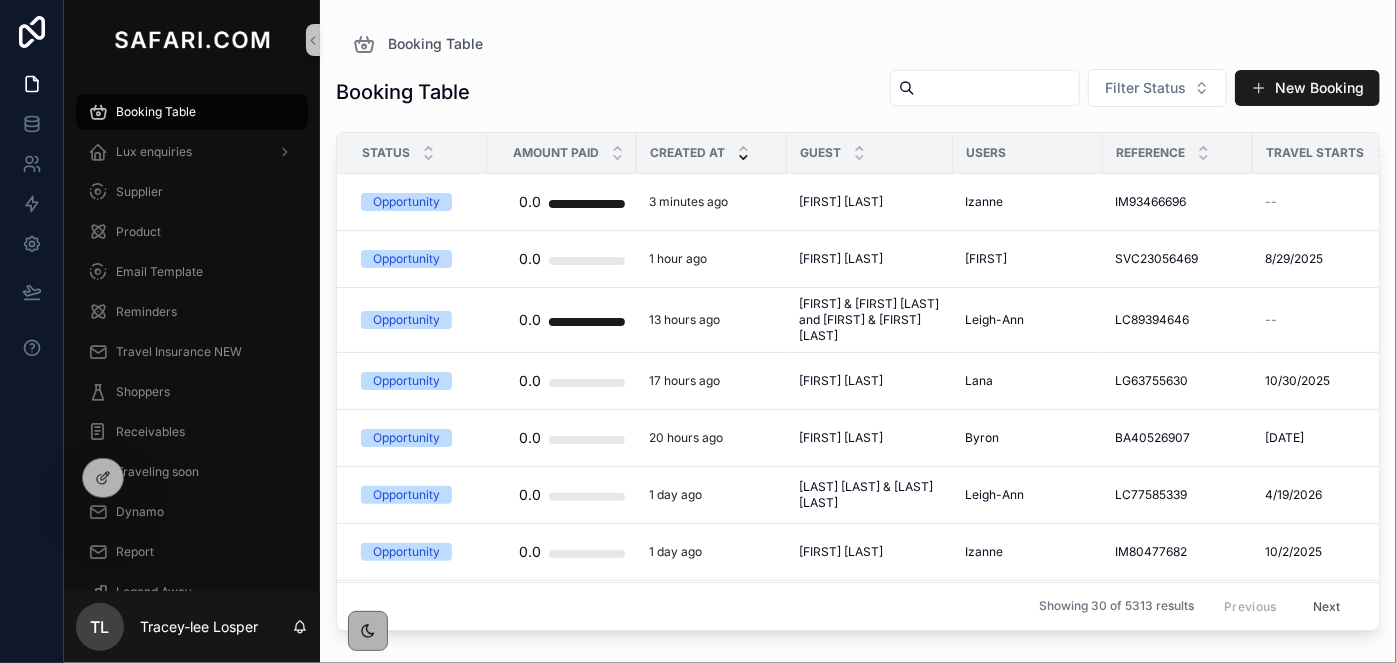 click at bounding box center (997, 88) 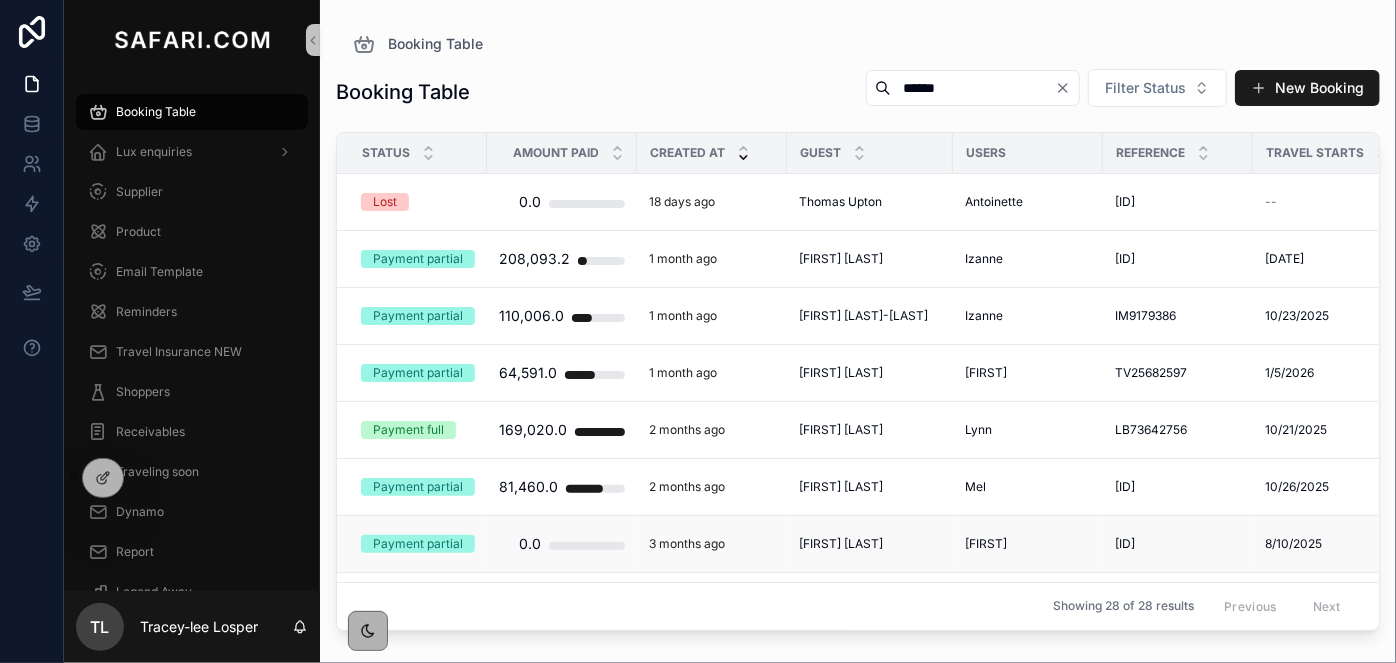scroll, scrollTop: 181, scrollLeft: 0, axis: vertical 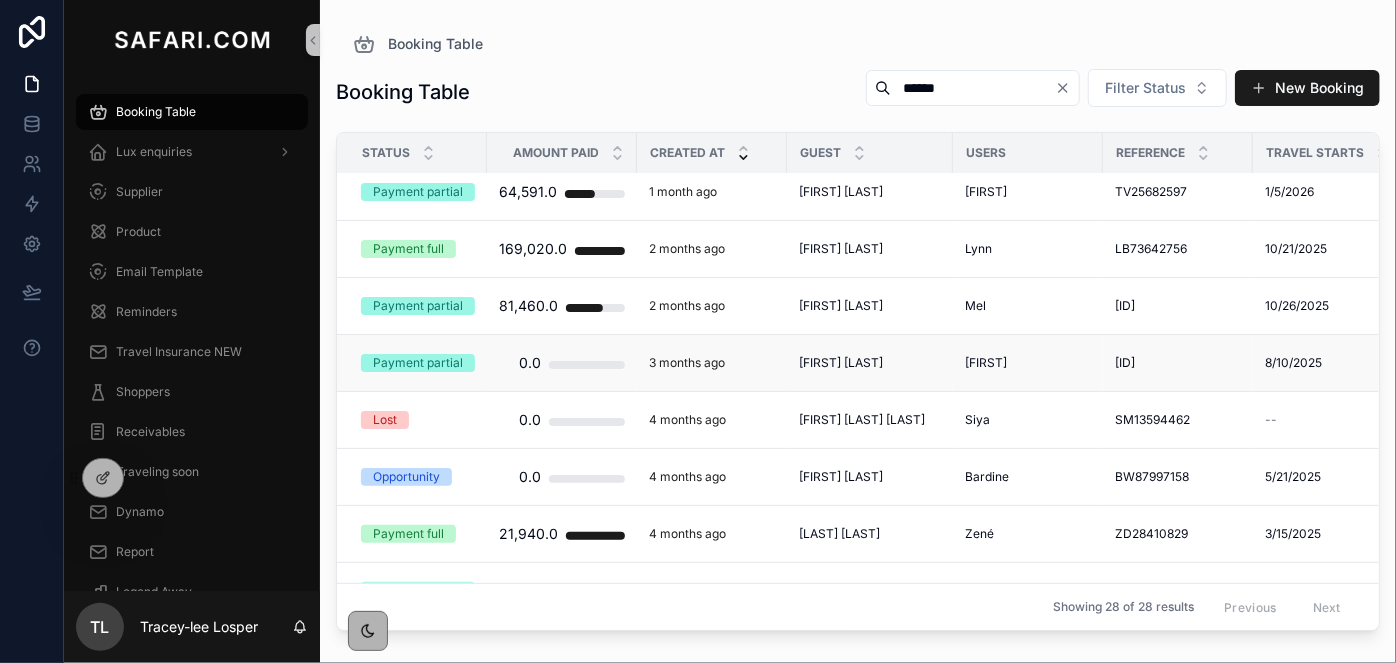type on "******" 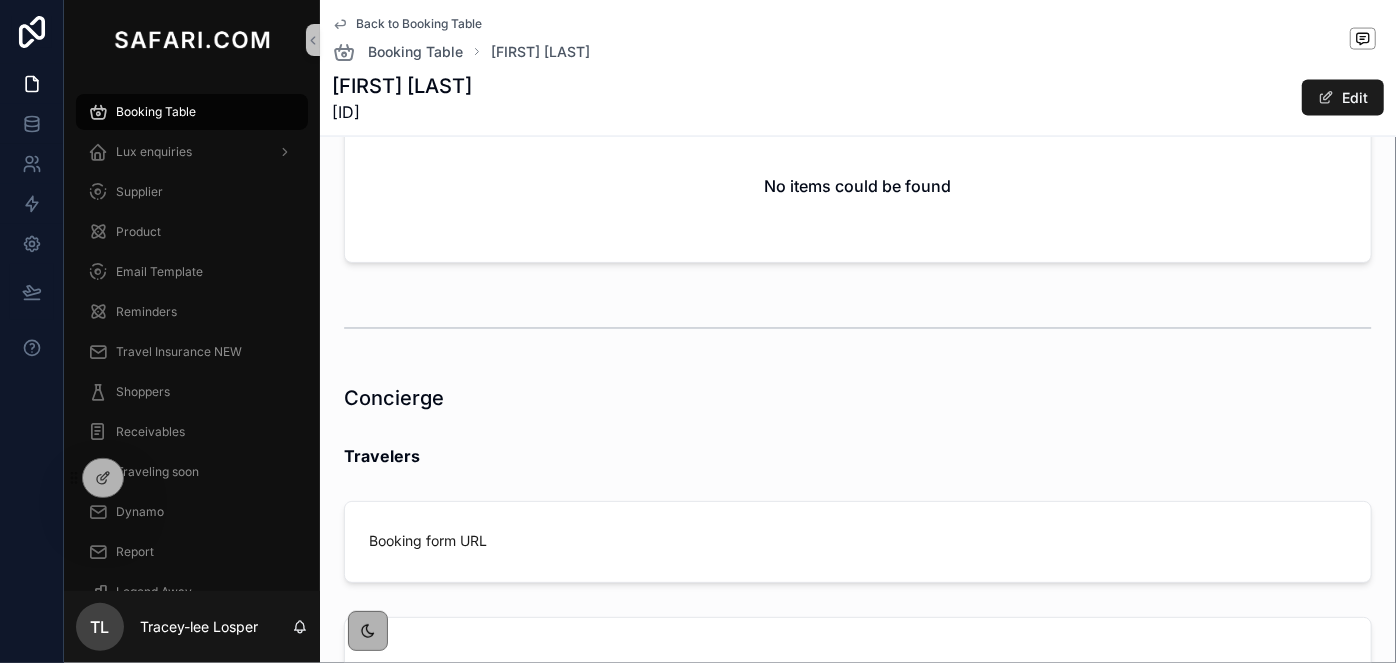 scroll, scrollTop: 1181, scrollLeft: 0, axis: vertical 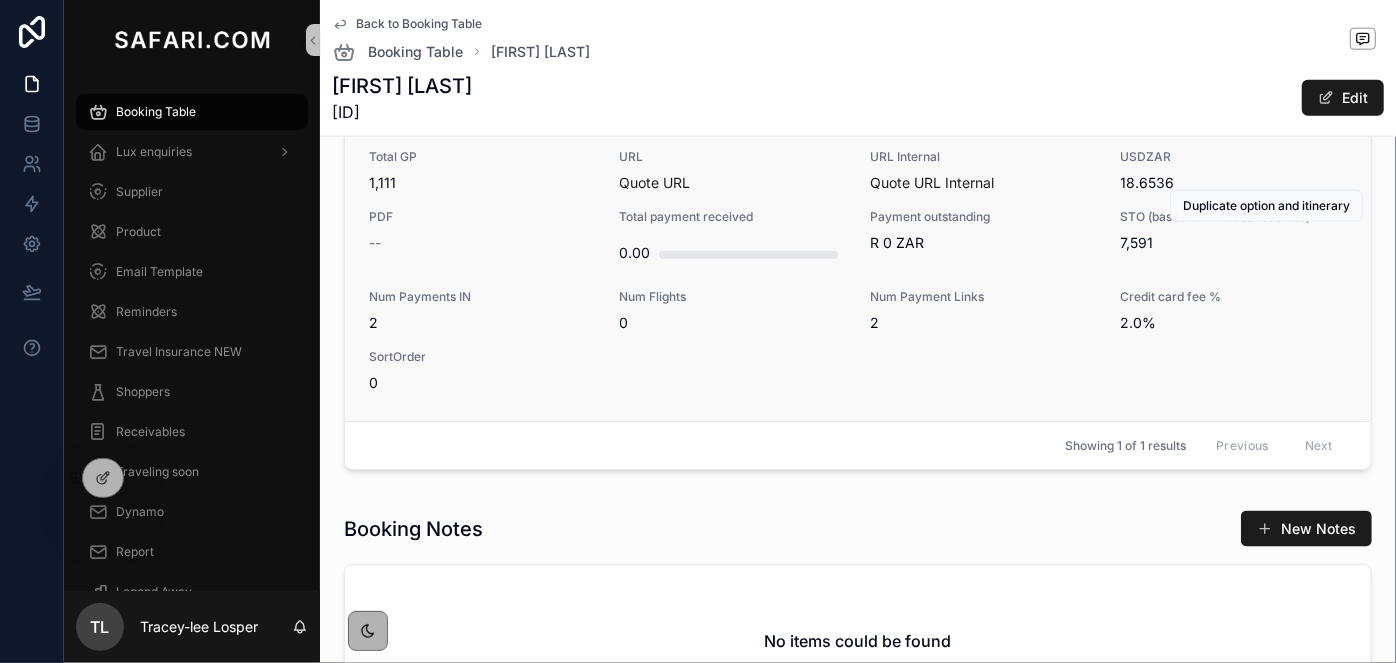 click on "Option Name Bagatelle Kalahari Ranch Status Active Num Items 1 Total STO 6,480.0 Total RACK formatted R 7,591 ZAR Total GP 1,111 URL Quote URL URL Internal Quote URL Internal USDZAR 18.6536 PDF -- Total payment received 0.00 Payment outstanding R 0 ZAR STO (based on invoices received) 7,591 Num Payments IN 2 Num Flights 0 Num Payment Links 2 Credit card fee % 2.0% SortOrder 0" at bounding box center [858, 202] 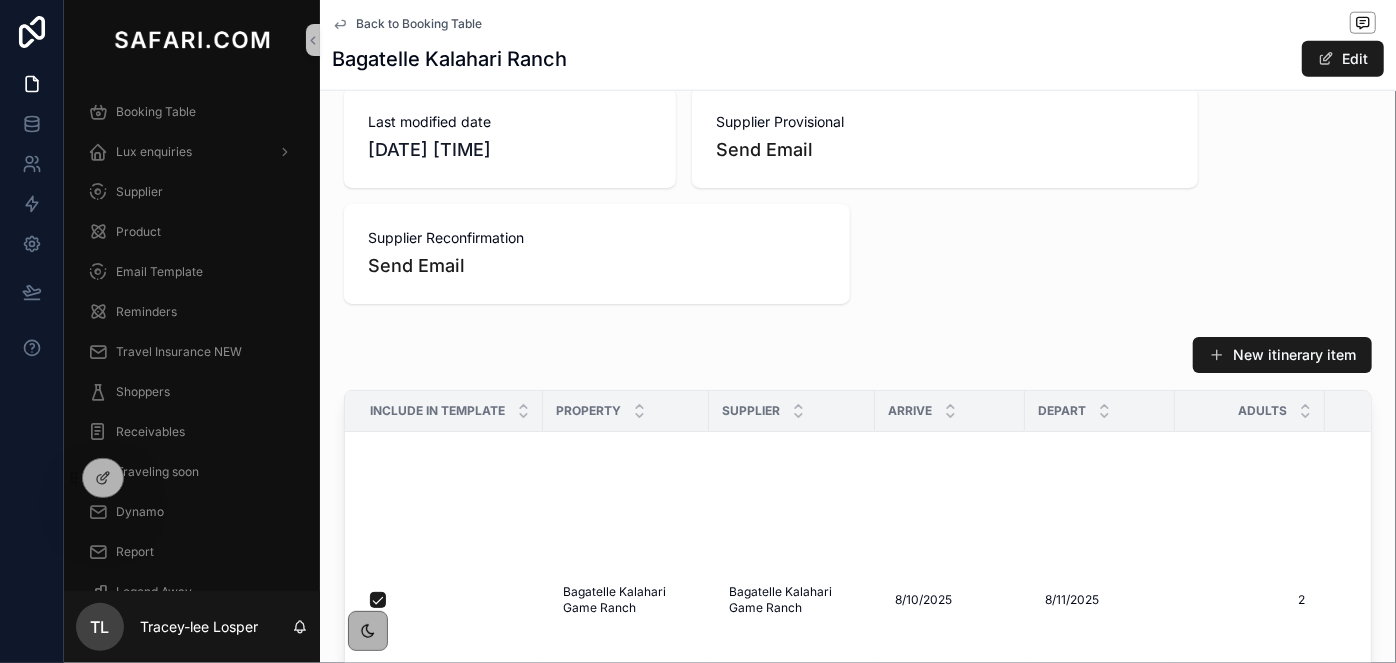 scroll, scrollTop: 1454, scrollLeft: 0, axis: vertical 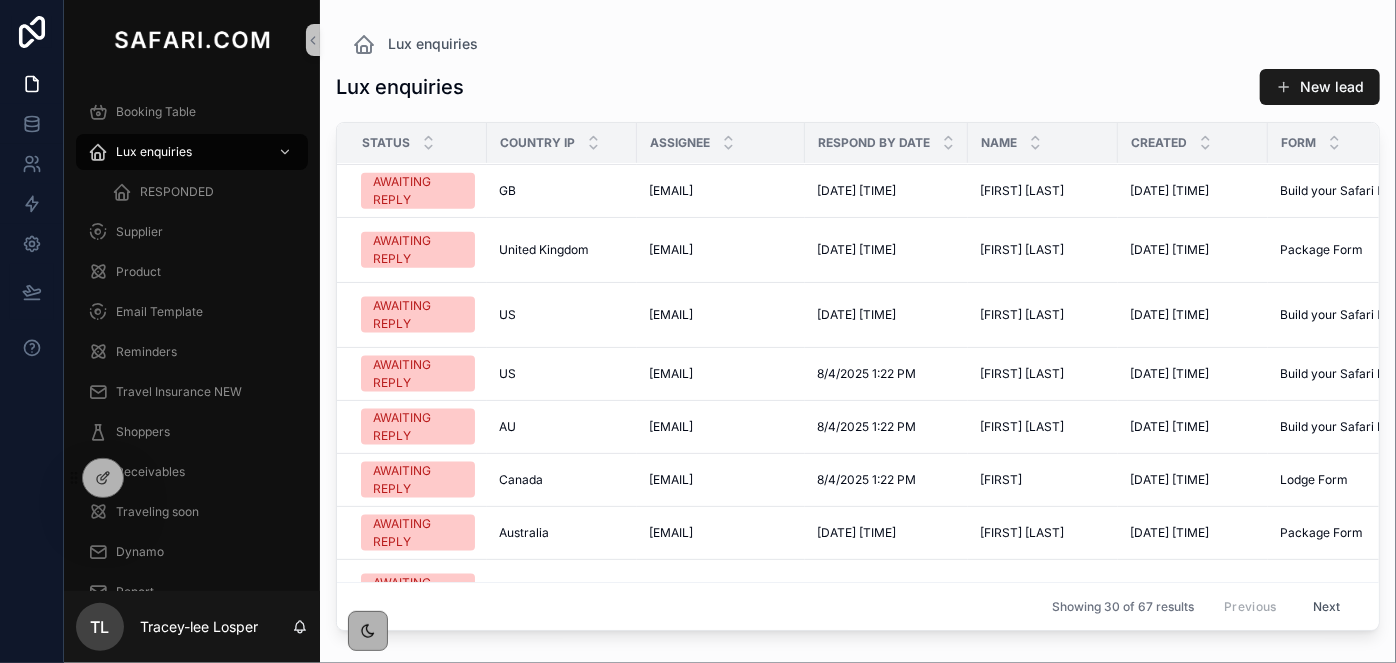 click on "Next" at bounding box center [1327, 606] 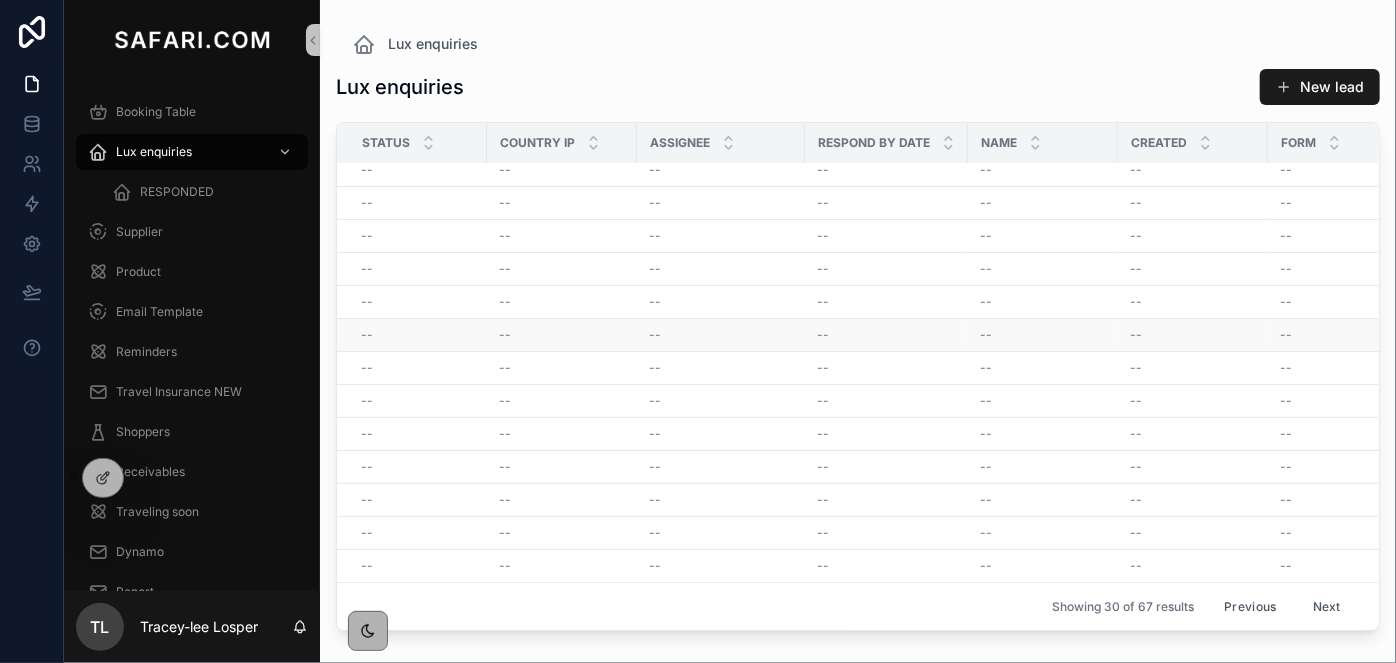 scroll, scrollTop: 0, scrollLeft: 0, axis: both 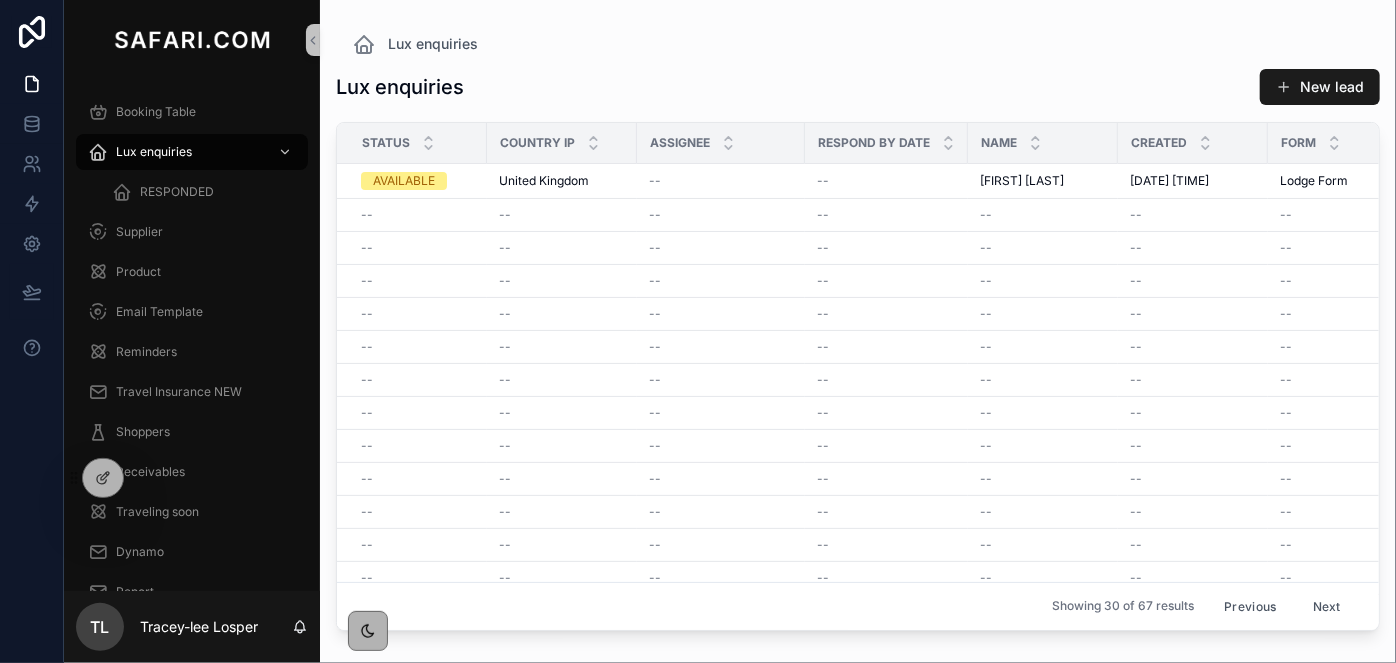 click on "Previous" at bounding box center [1250, 606] 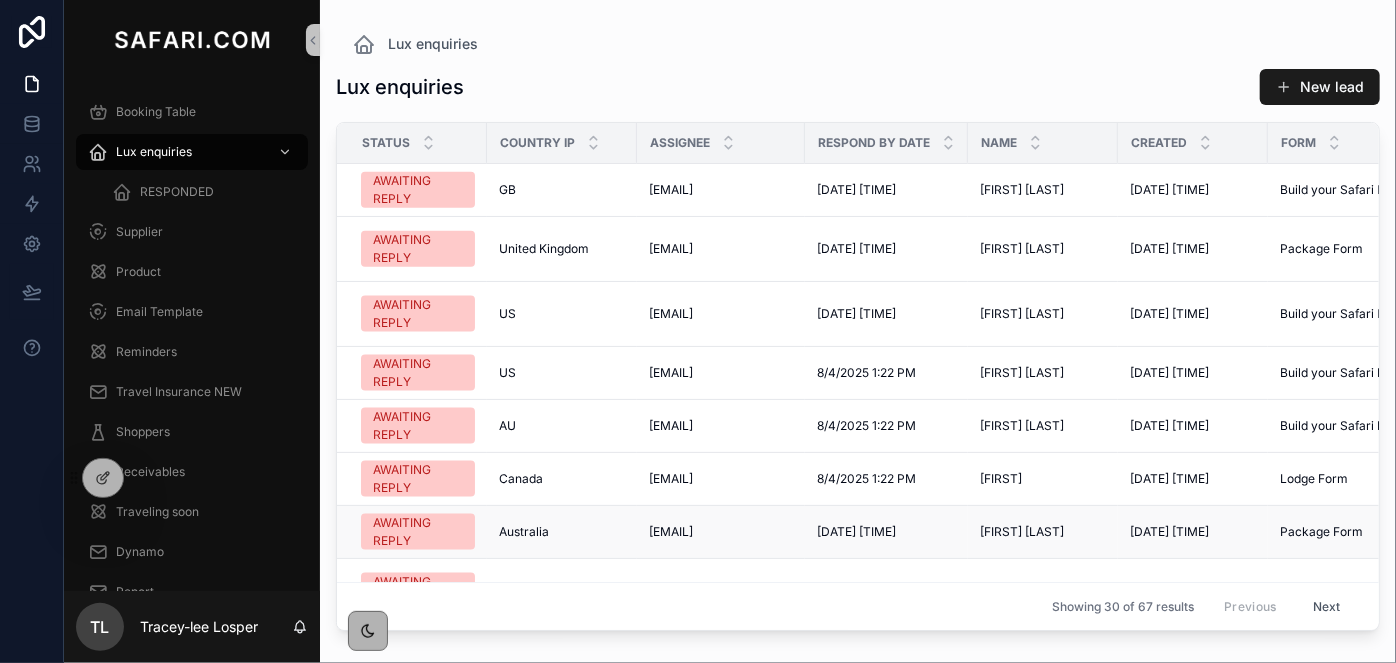scroll, scrollTop: 1273, scrollLeft: 0, axis: vertical 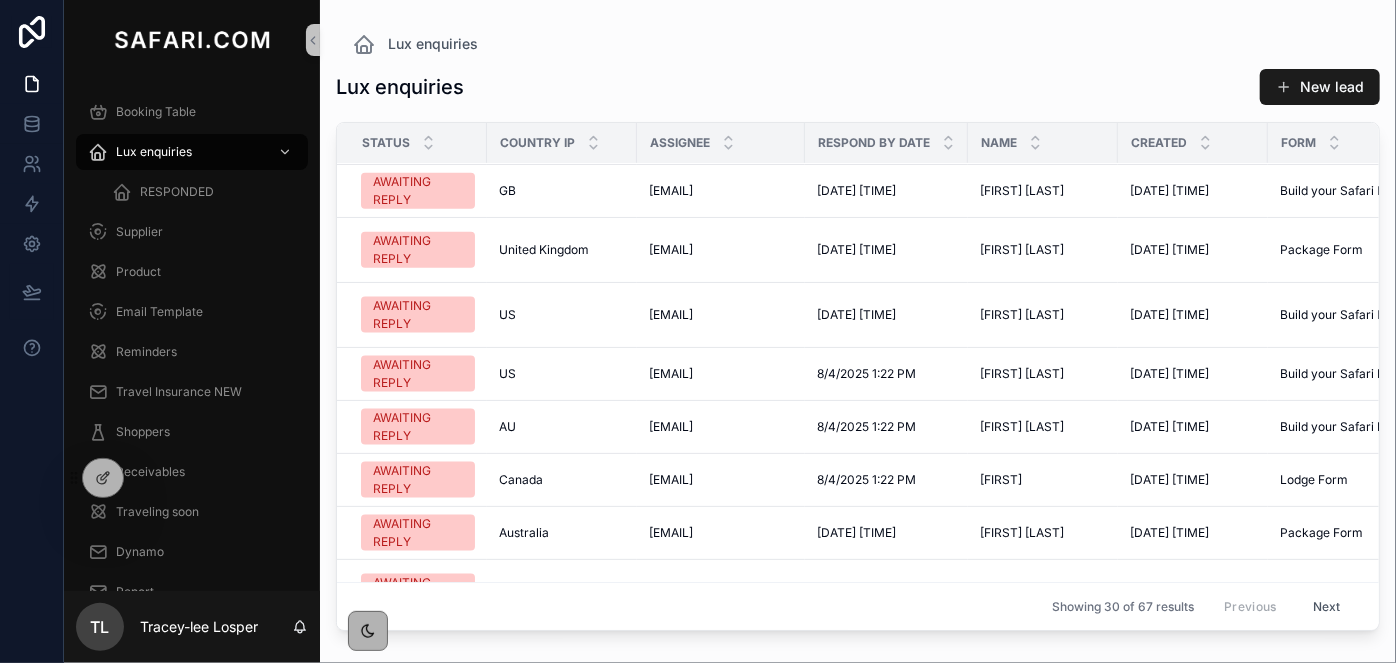 click on "Next" at bounding box center (1327, 606) 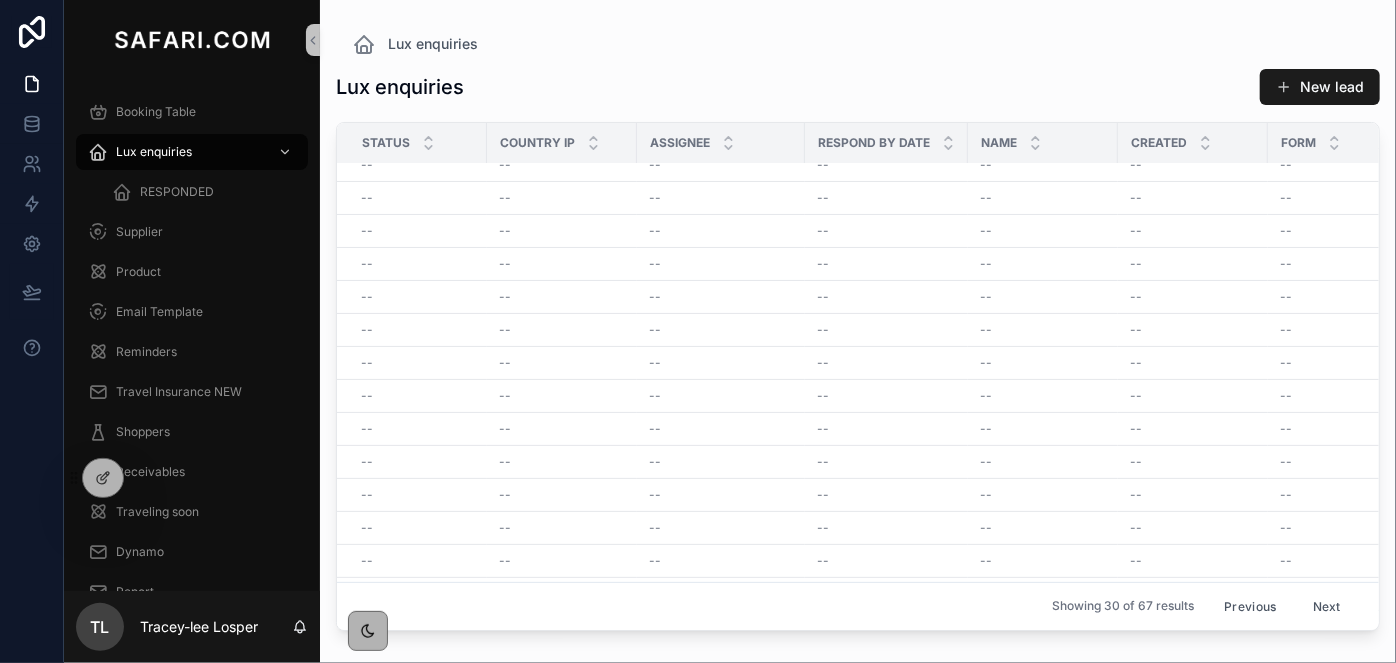 scroll, scrollTop: 0, scrollLeft: 0, axis: both 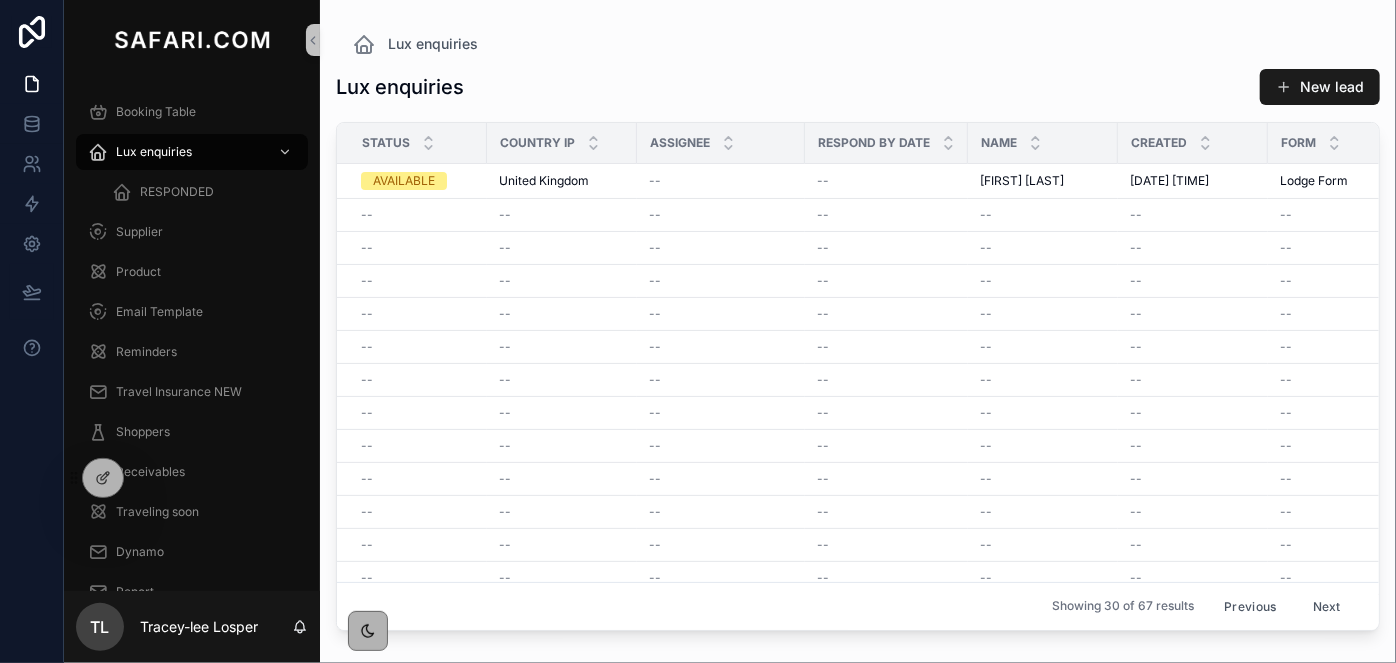 click on "Previous" at bounding box center [1250, 606] 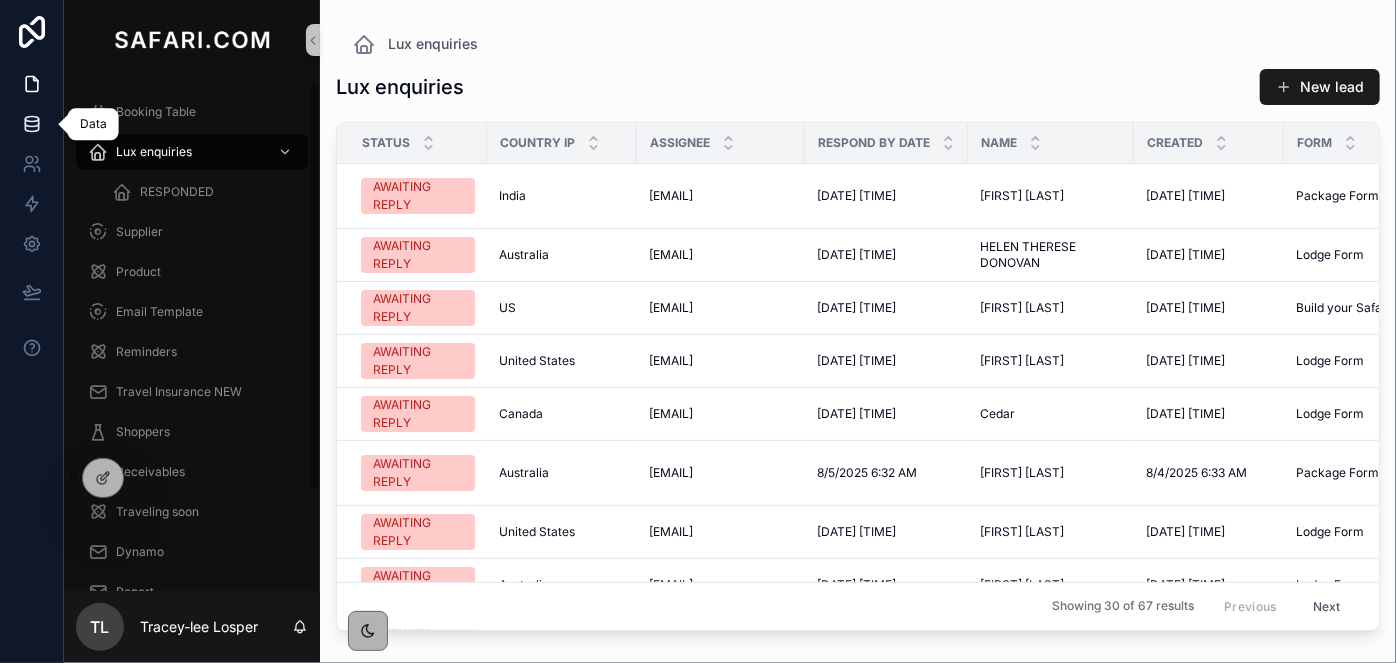 click at bounding box center (31, 124) 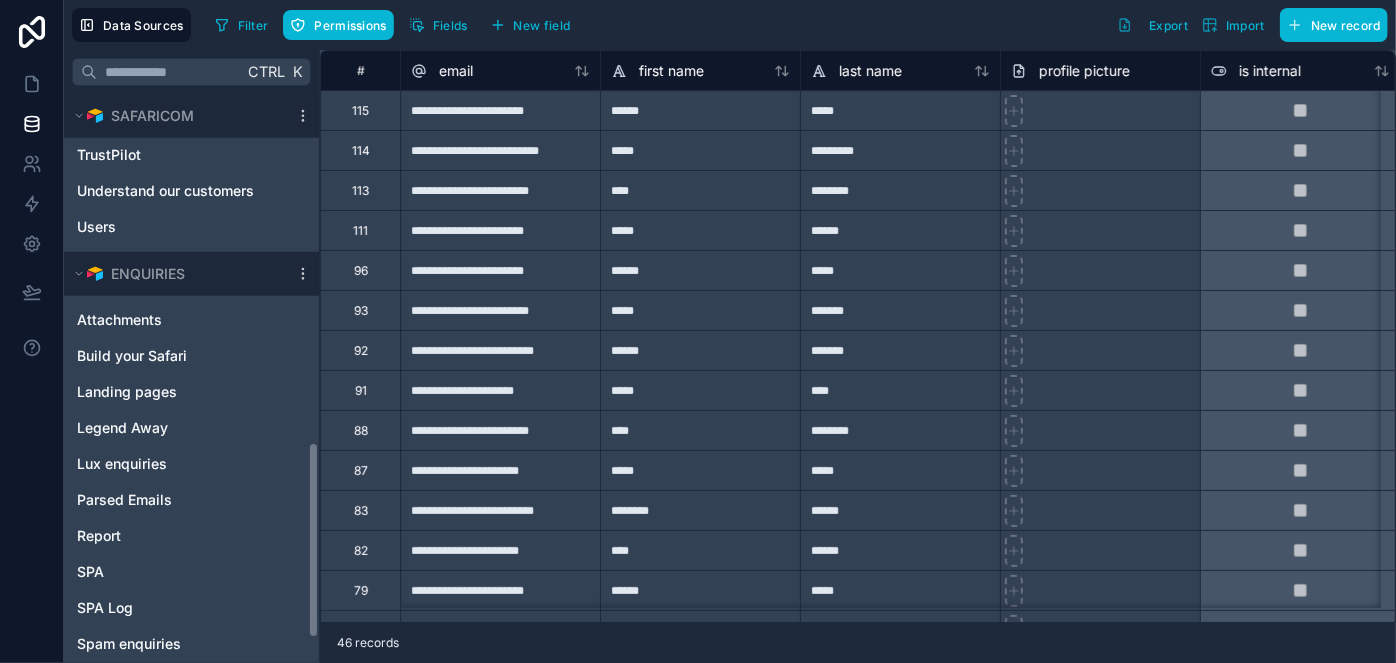scroll, scrollTop: 1077, scrollLeft: 0, axis: vertical 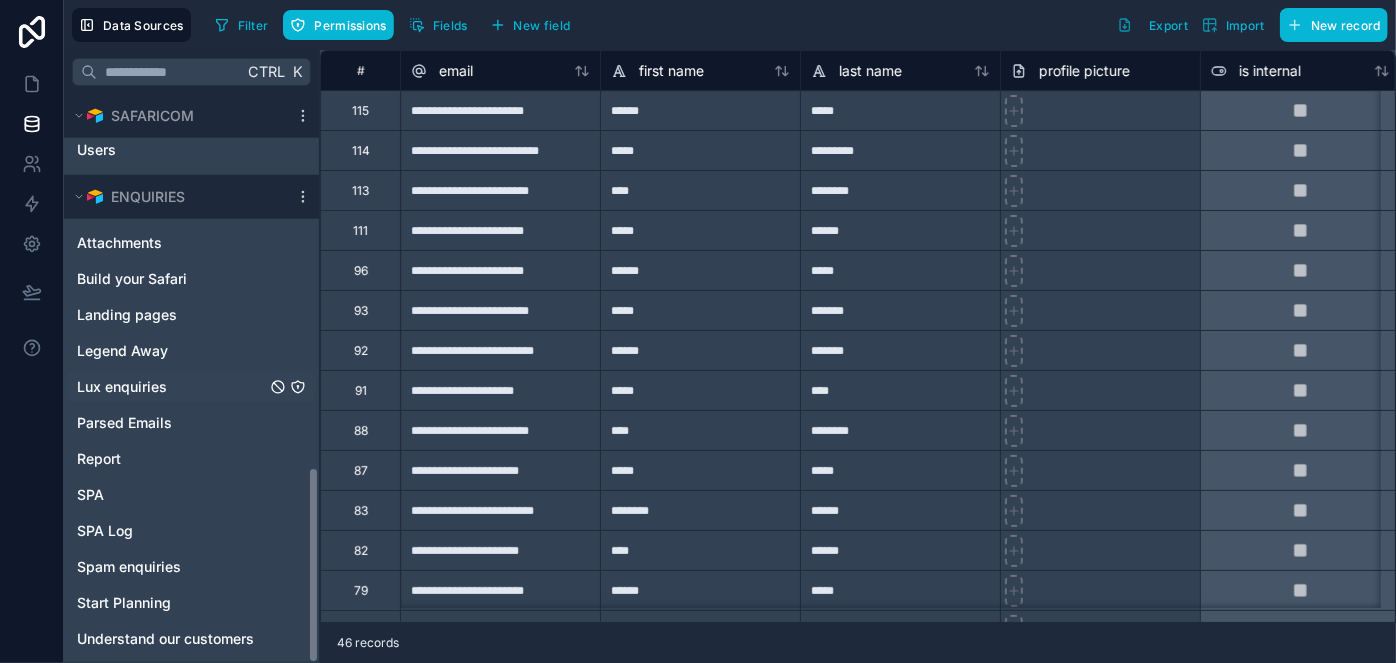 click on "Lux enquiries" at bounding box center [122, 387] 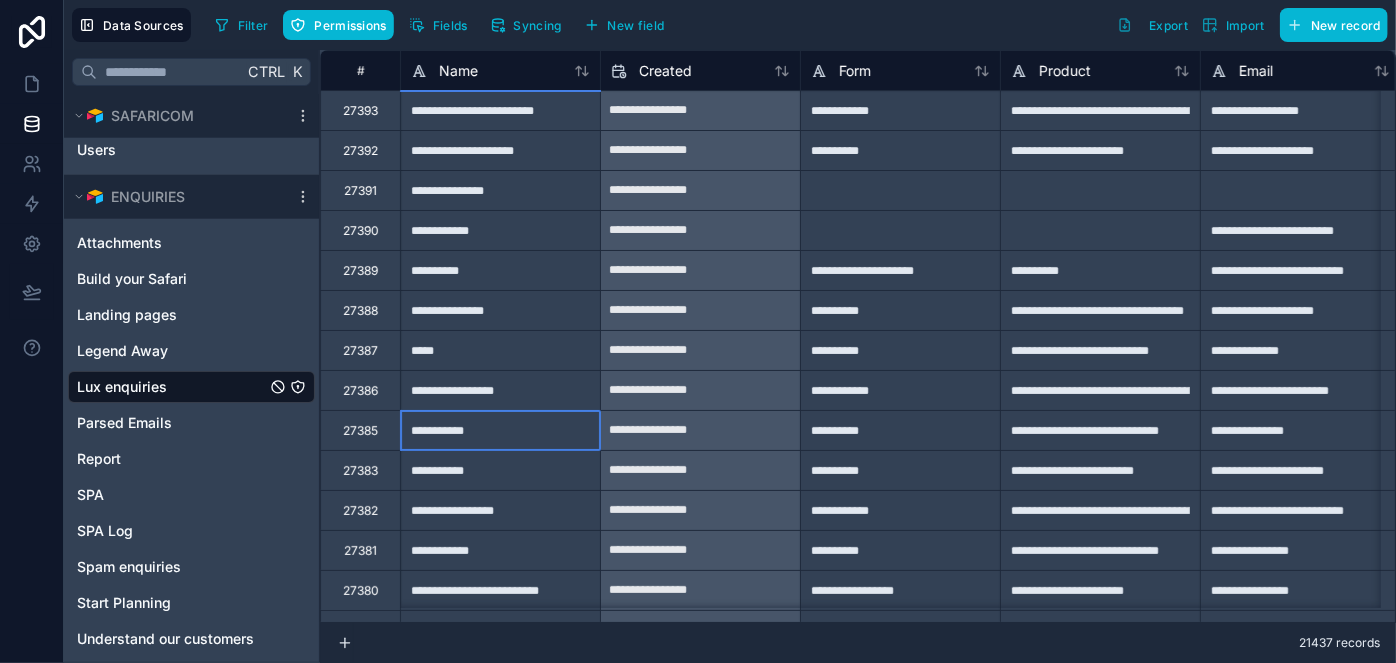 click on "**********" at bounding box center (500, 430) 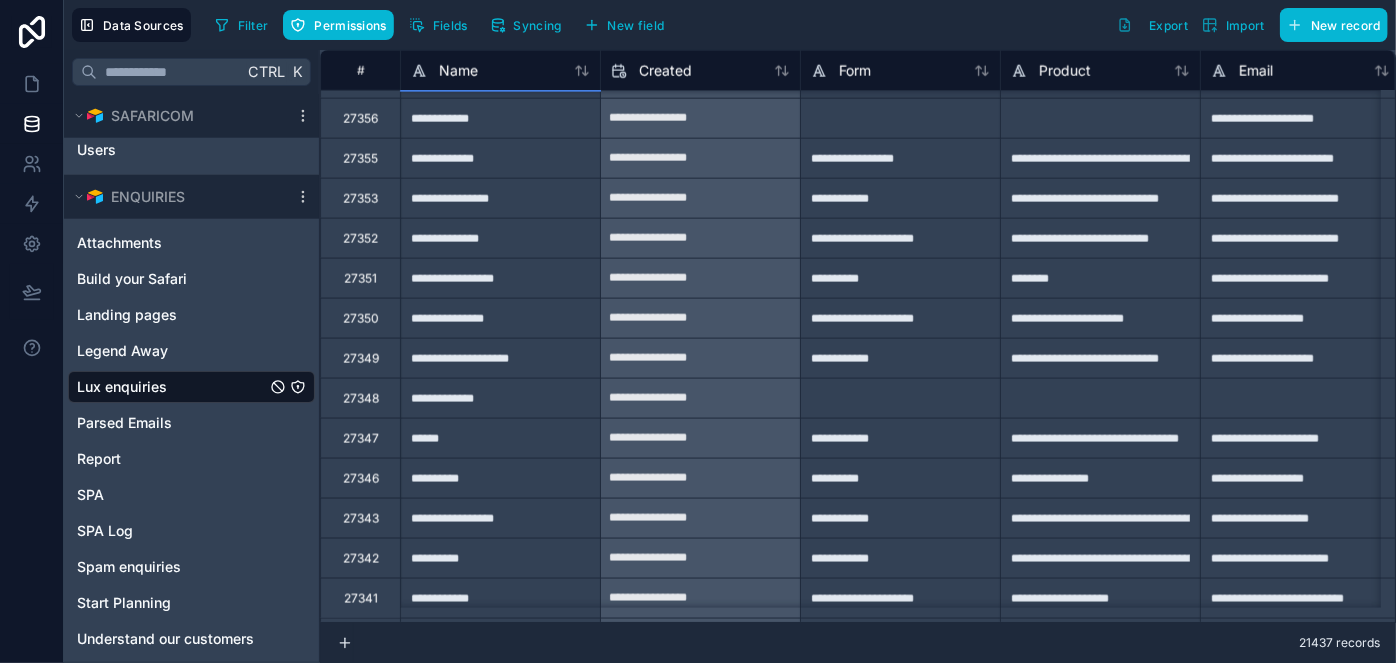 scroll, scrollTop: 1363, scrollLeft: 0, axis: vertical 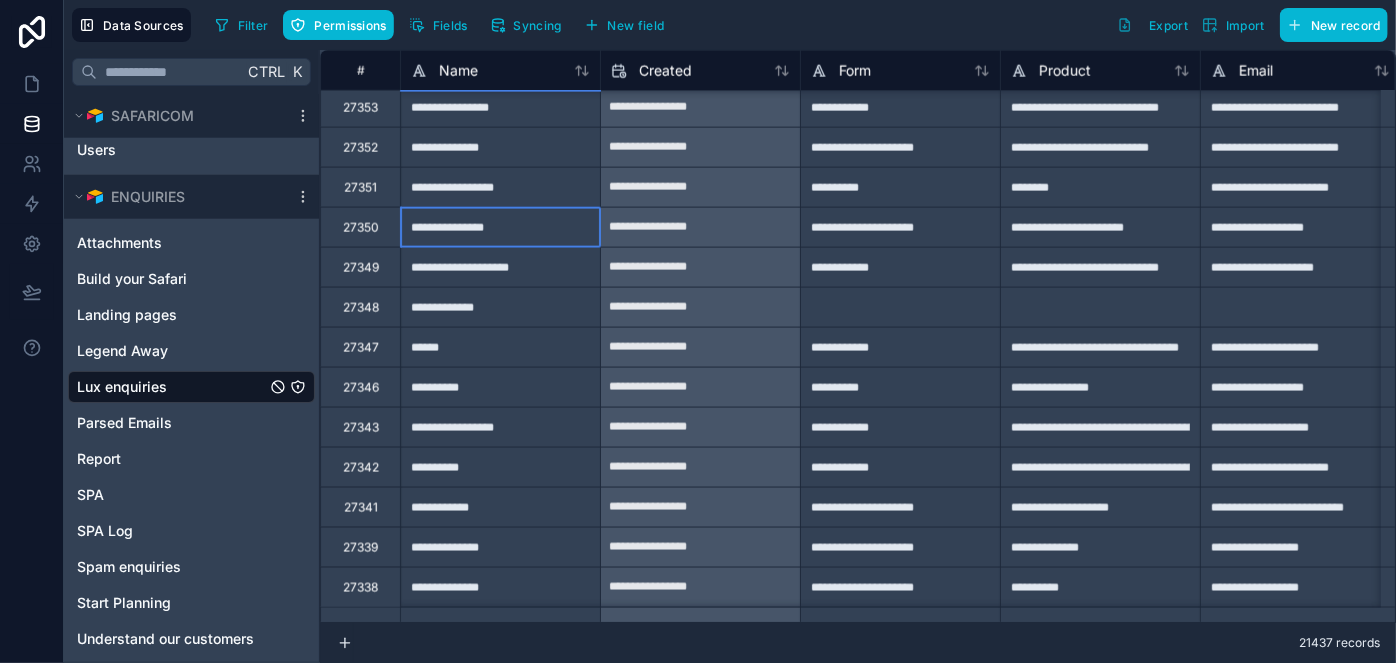 drag, startPoint x: 519, startPoint y: 209, endPoint x: 519, endPoint y: 192, distance: 17 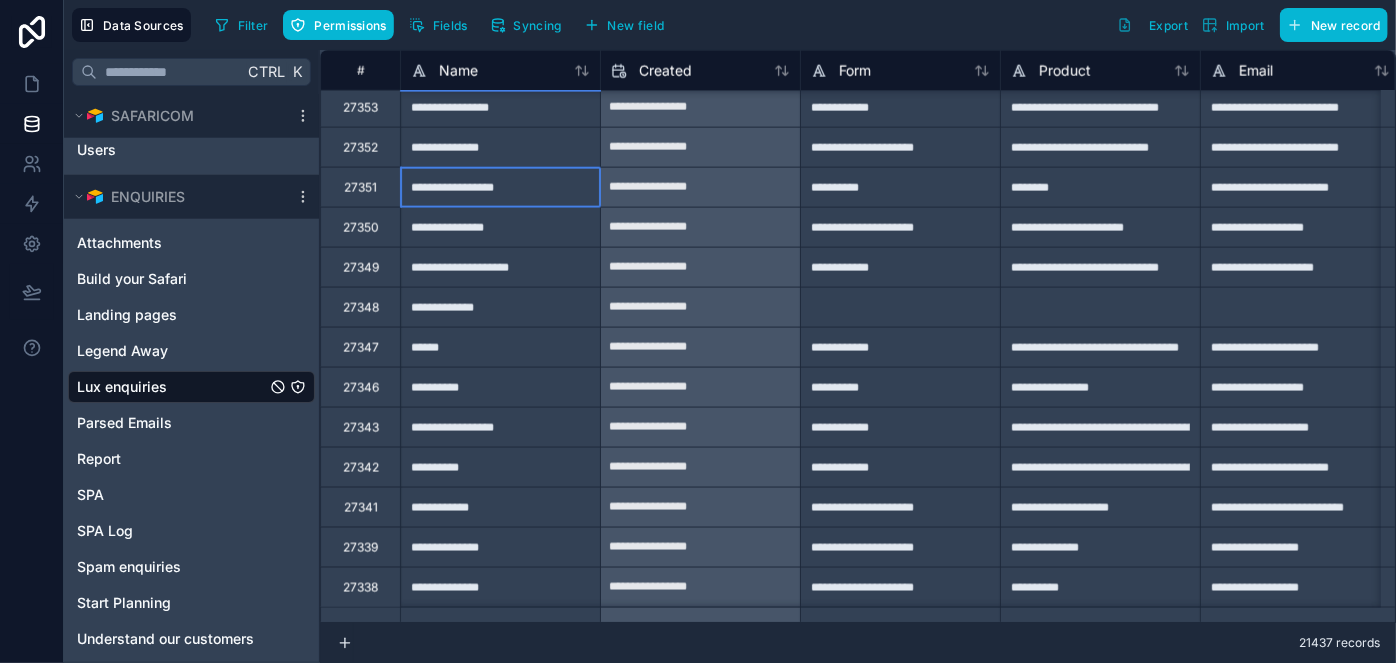 click on "**********" at bounding box center (500, 187) 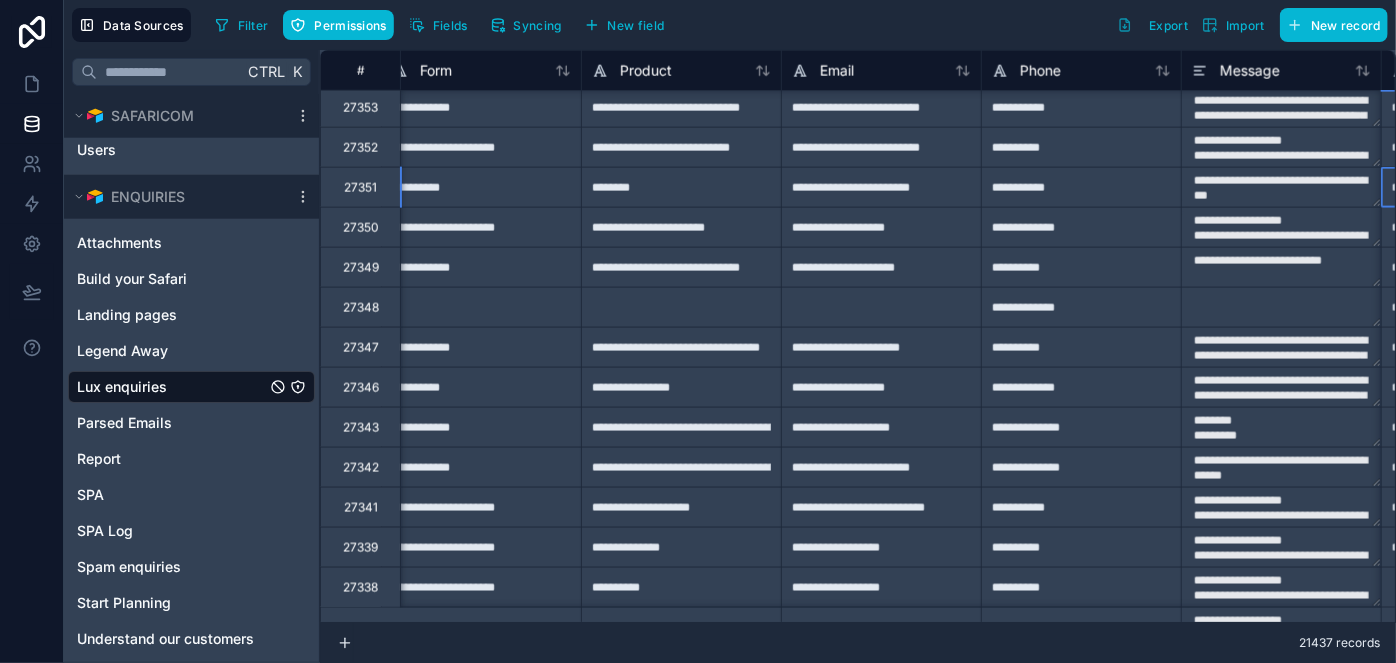 scroll, scrollTop: 1363, scrollLeft: 619, axis: both 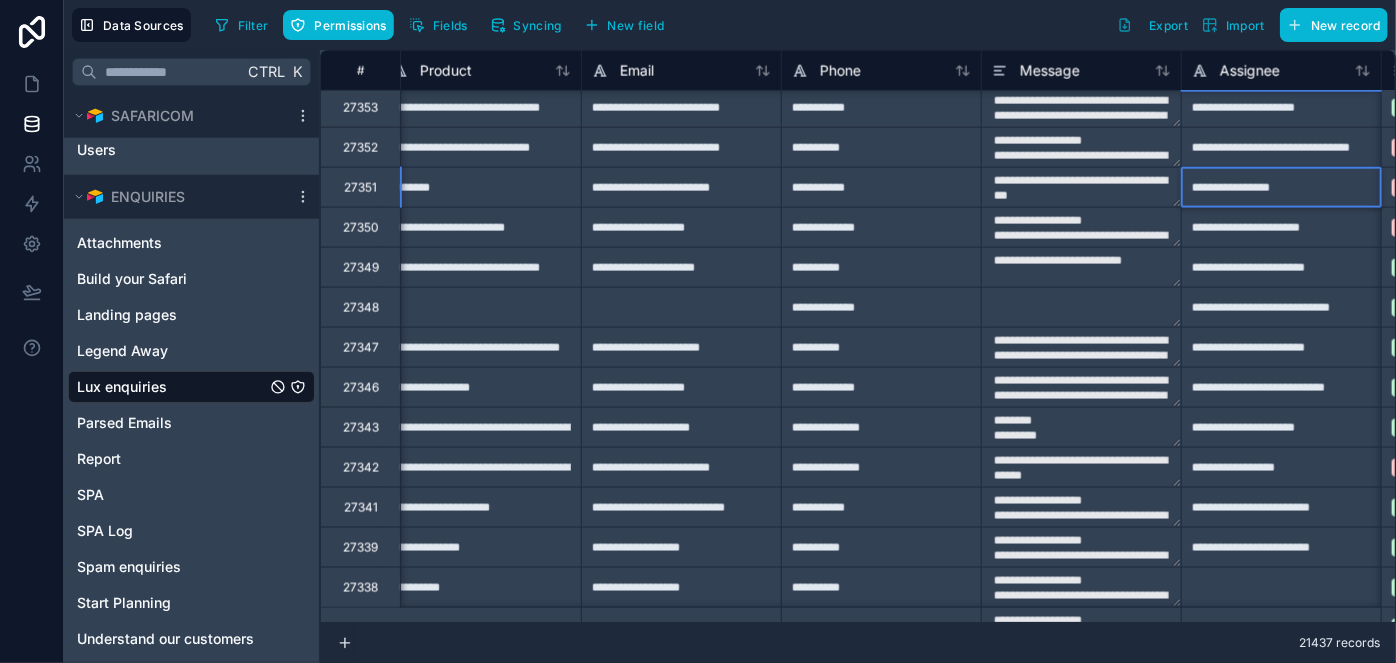 type on "**********" 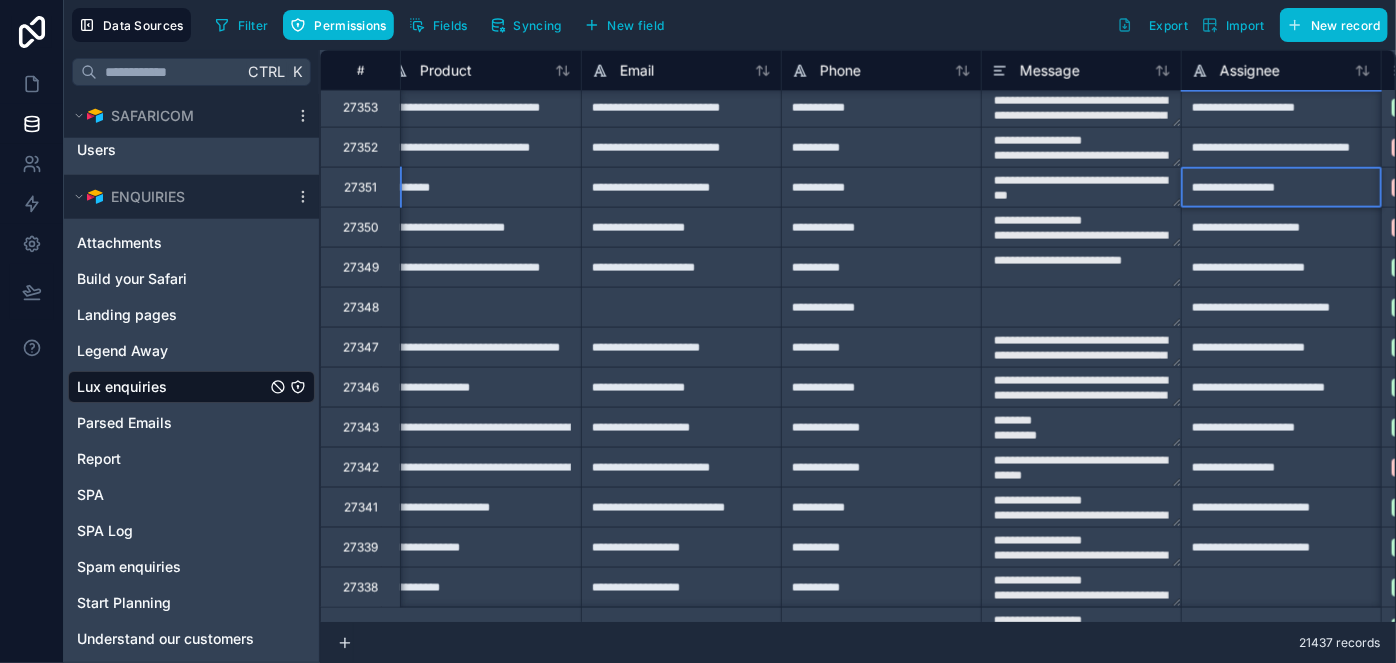 type on "**********" 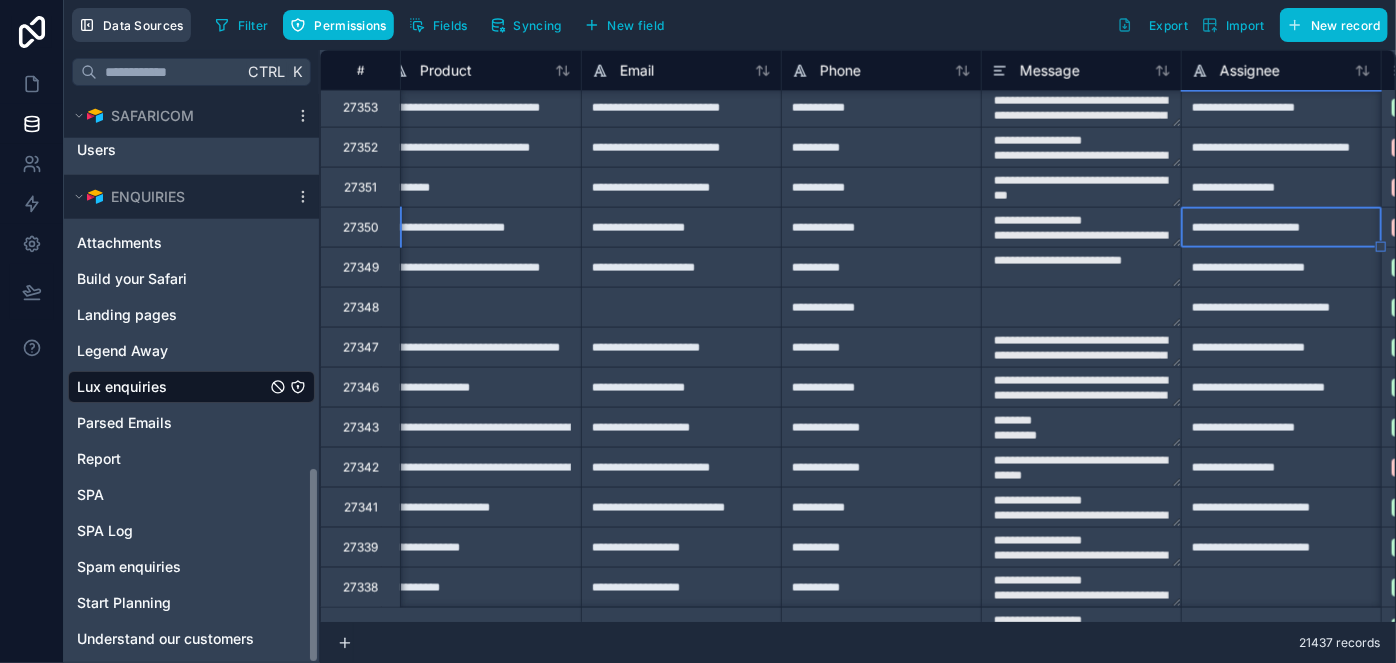 type on "**********" 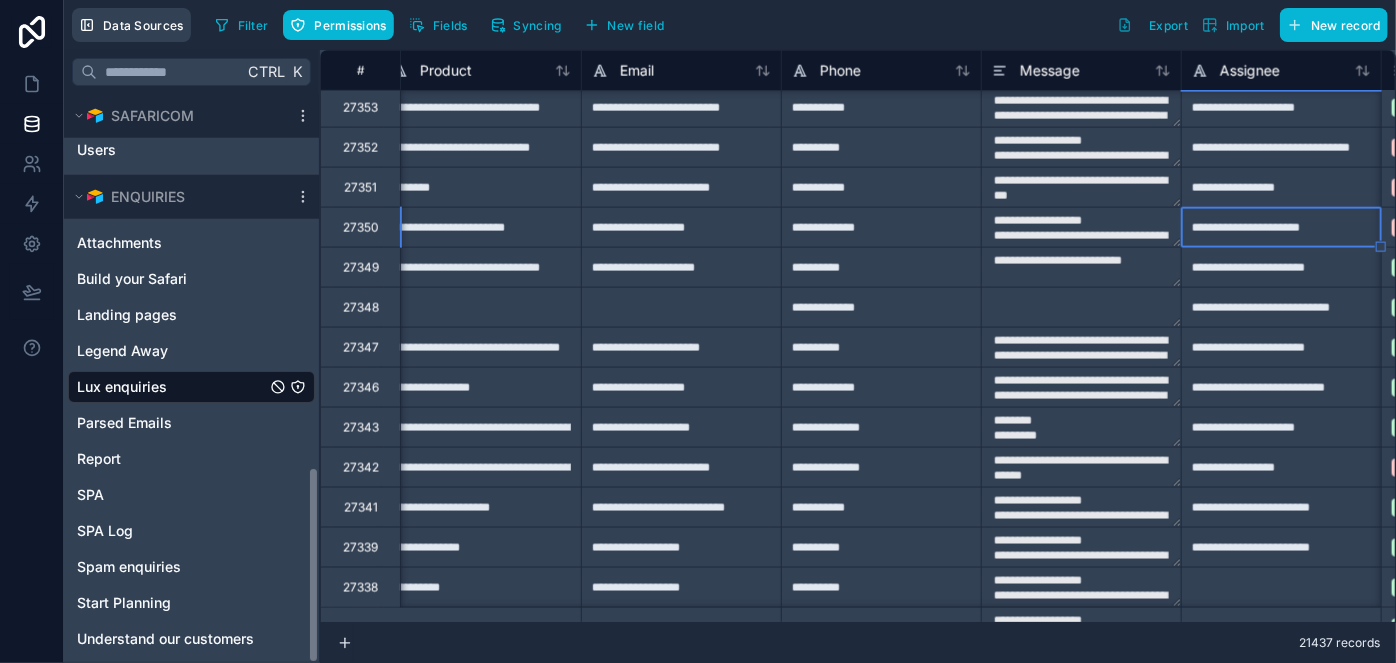 type on "********
*********" 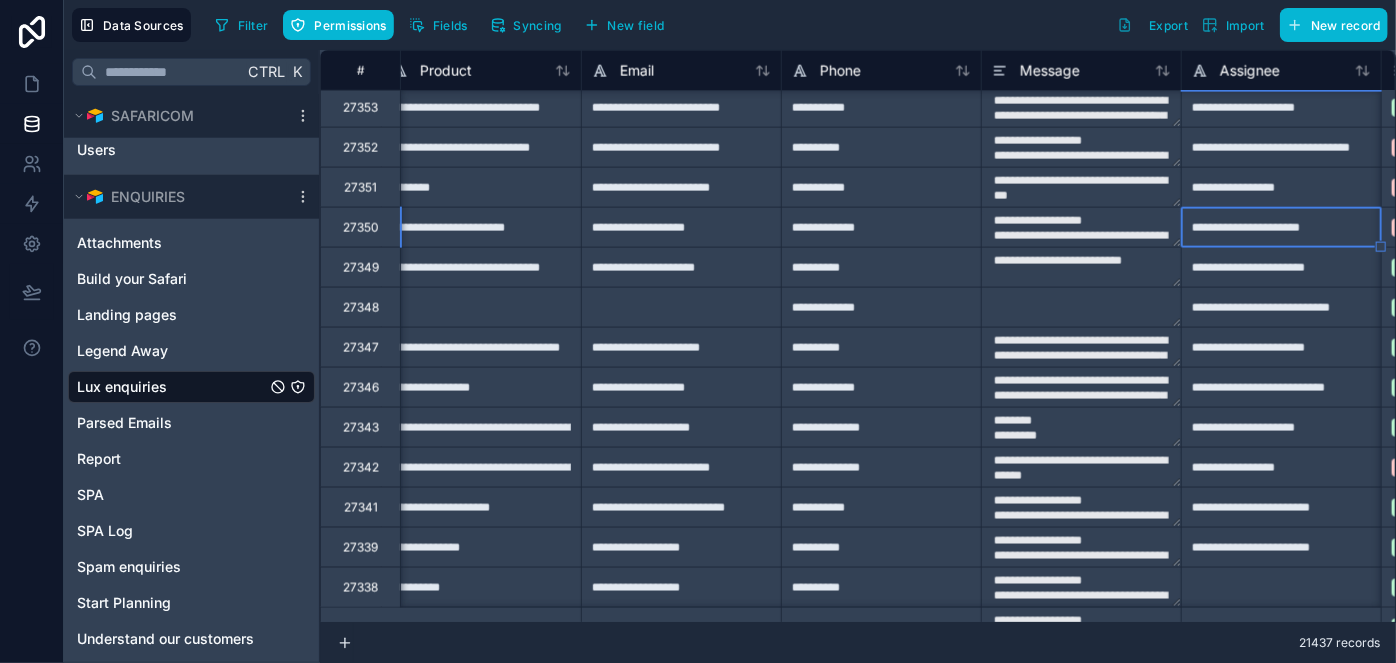 click on "**********" at bounding box center (1081, 187) 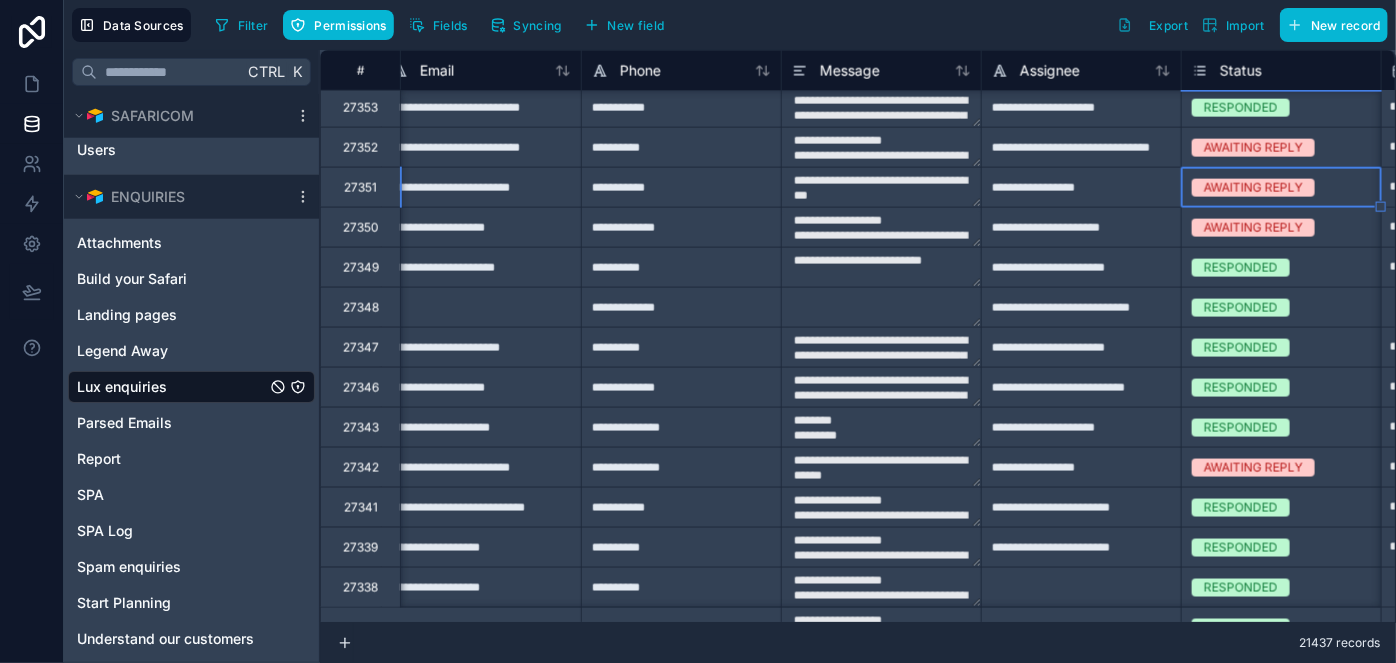 scroll, scrollTop: 1363, scrollLeft: 1019, axis: both 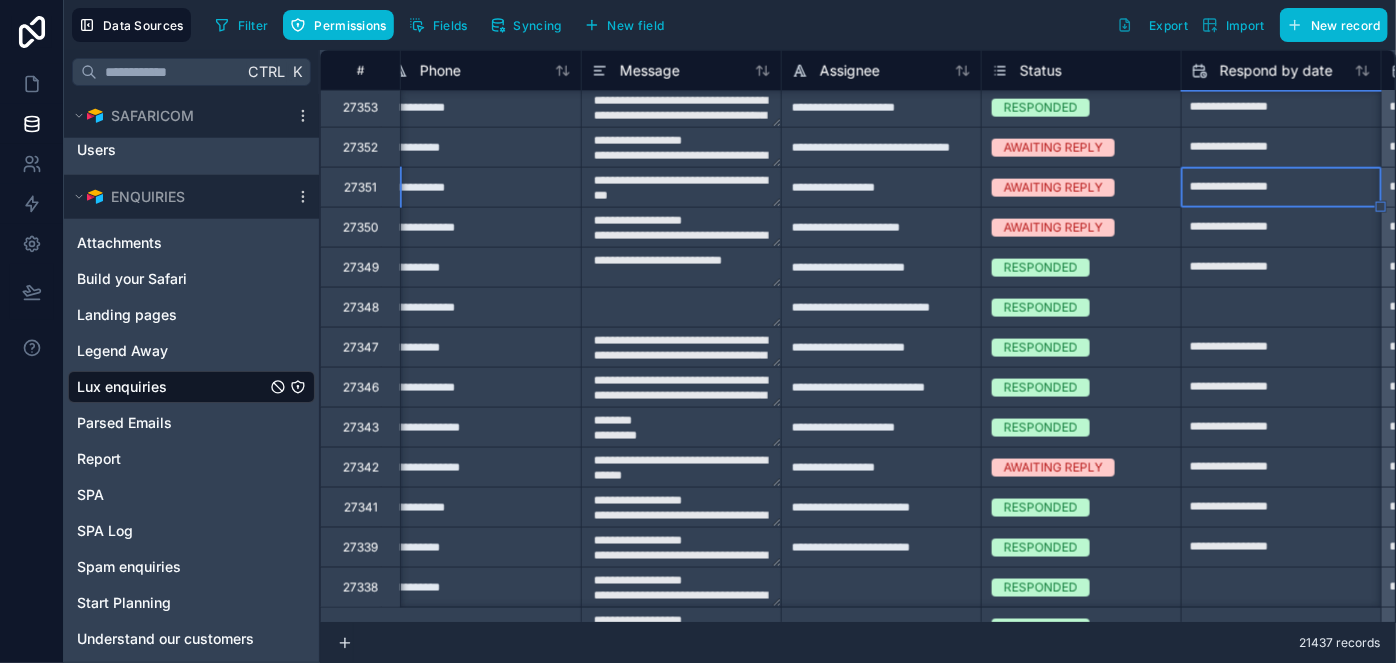 click on "AWAITING REPLY" at bounding box center (1053, 188) 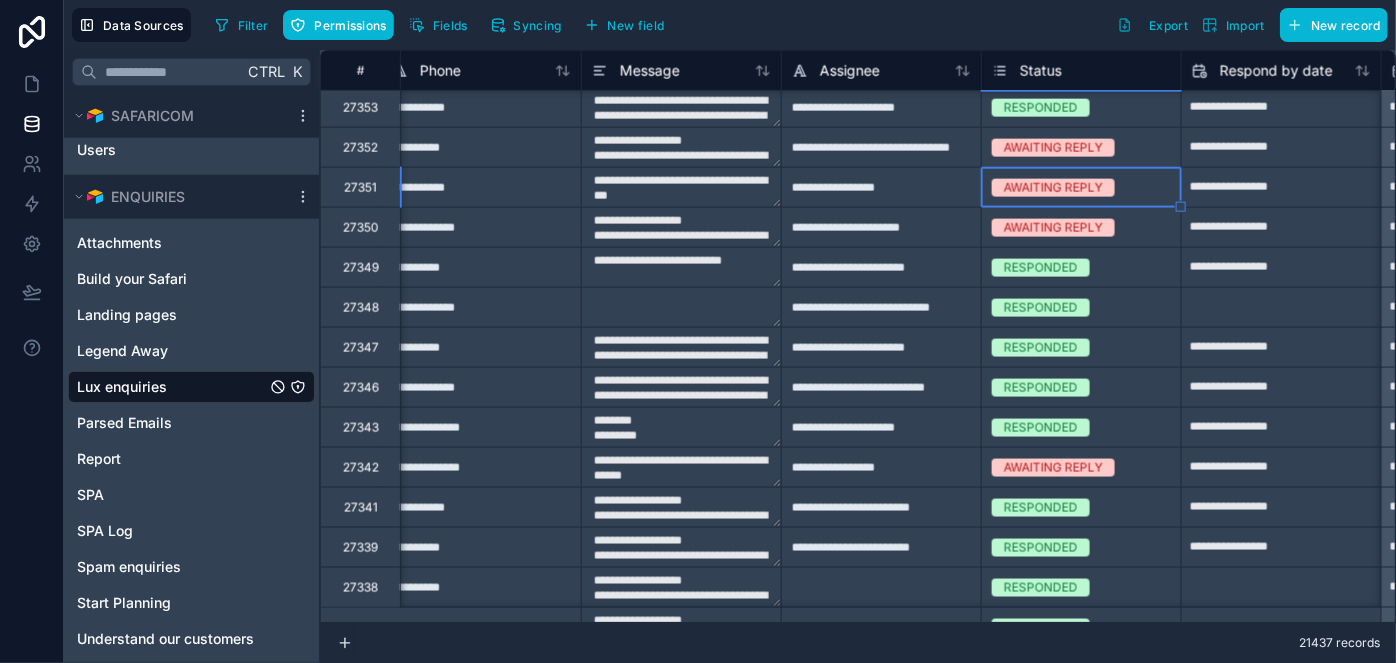 click on "AWAITING REPLY" at bounding box center [1053, 188] 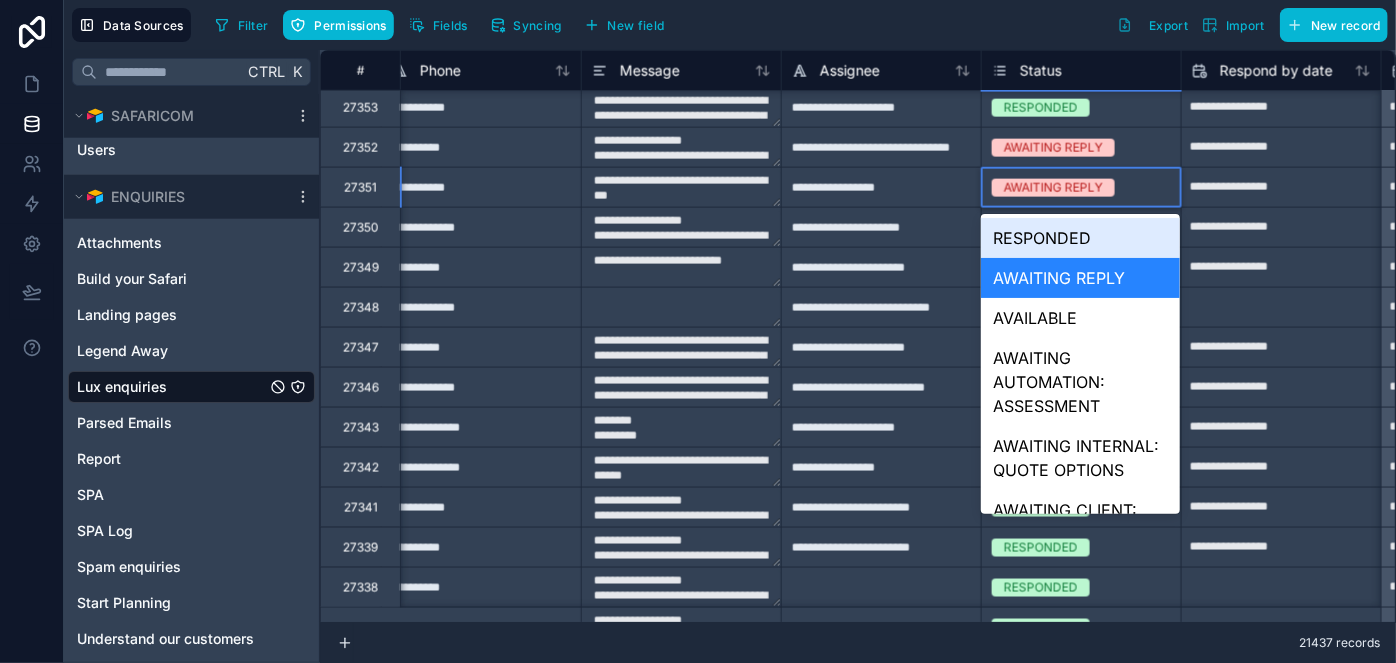 click on "RESPONDED" at bounding box center (1080, 238) 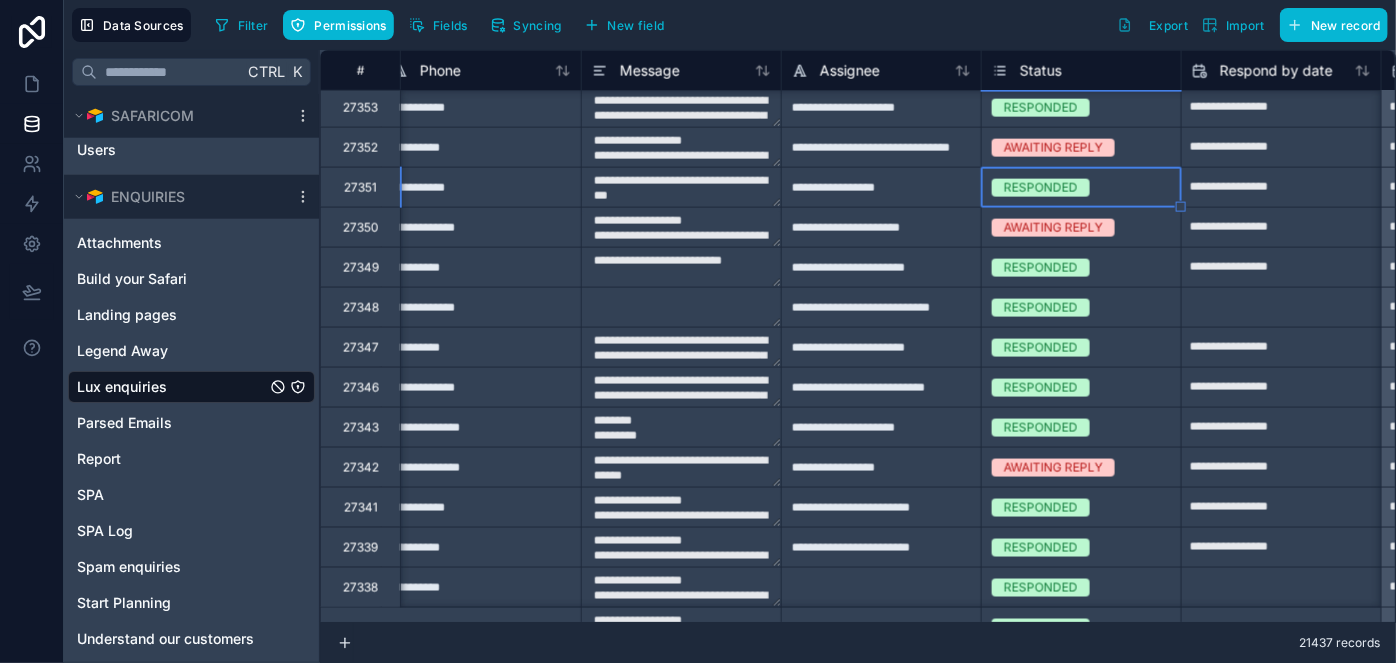 type on "**********" 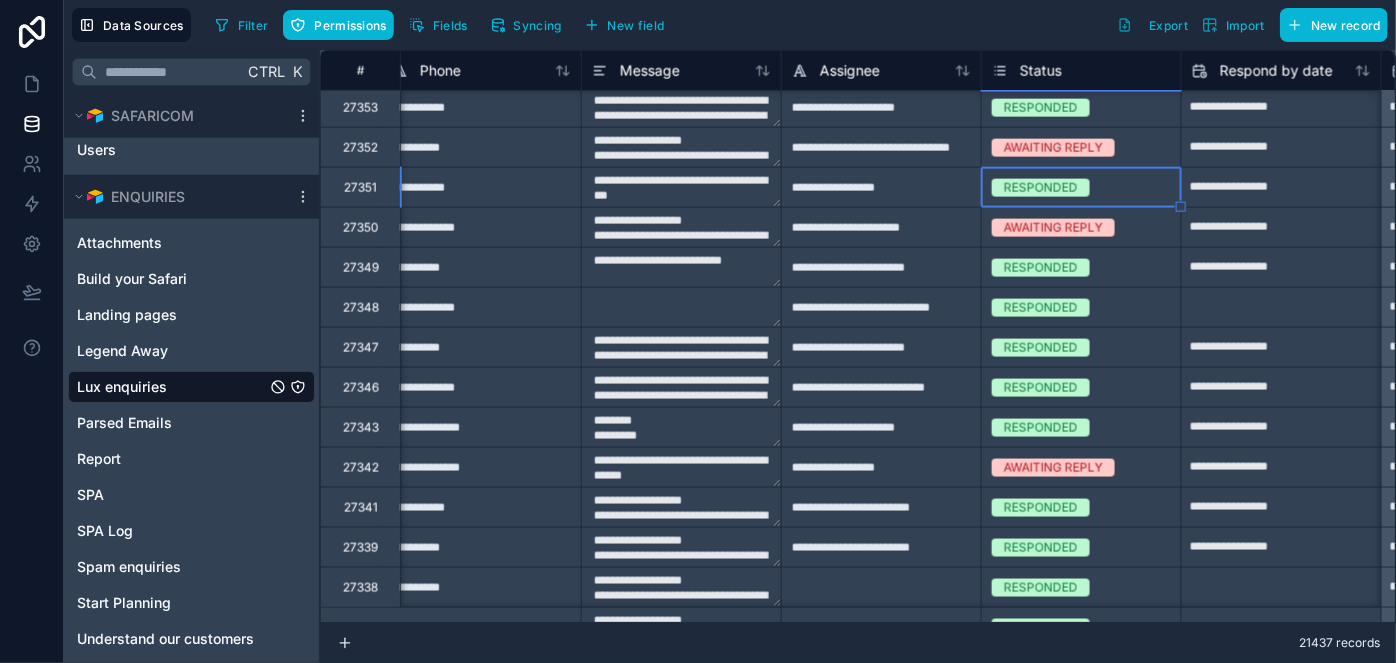 type on "********
*********" 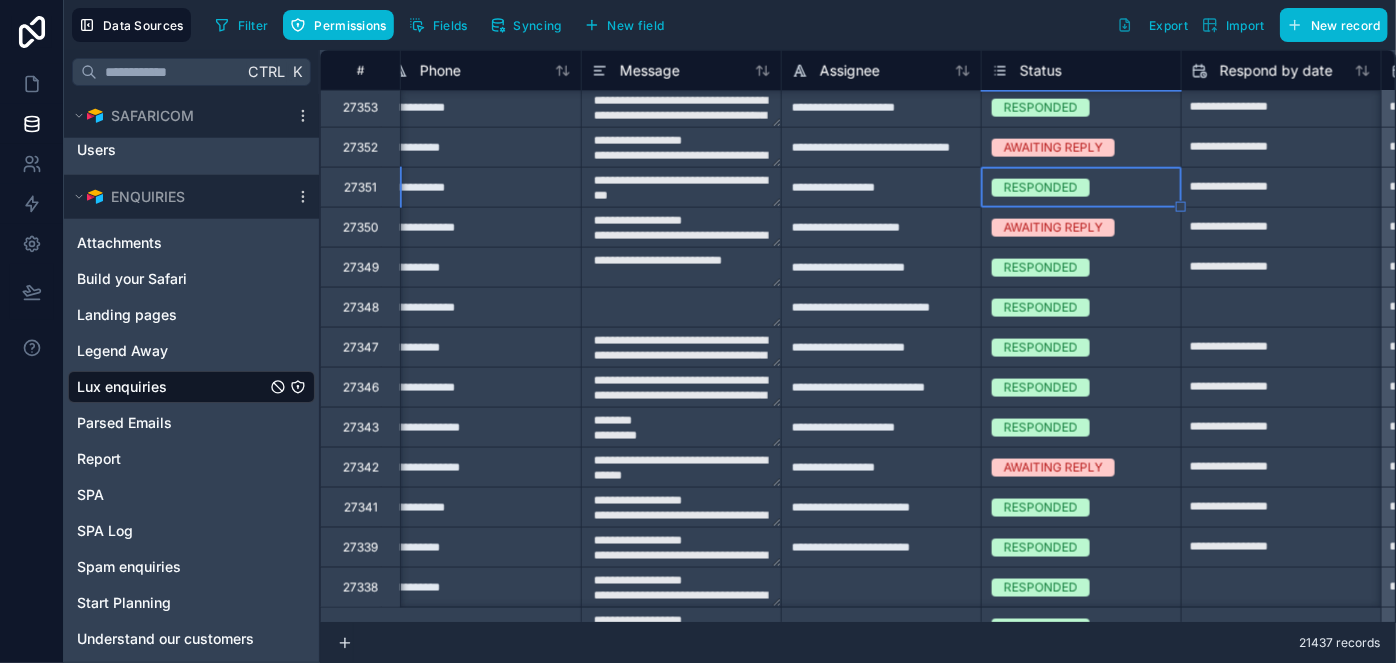 type on "**********" 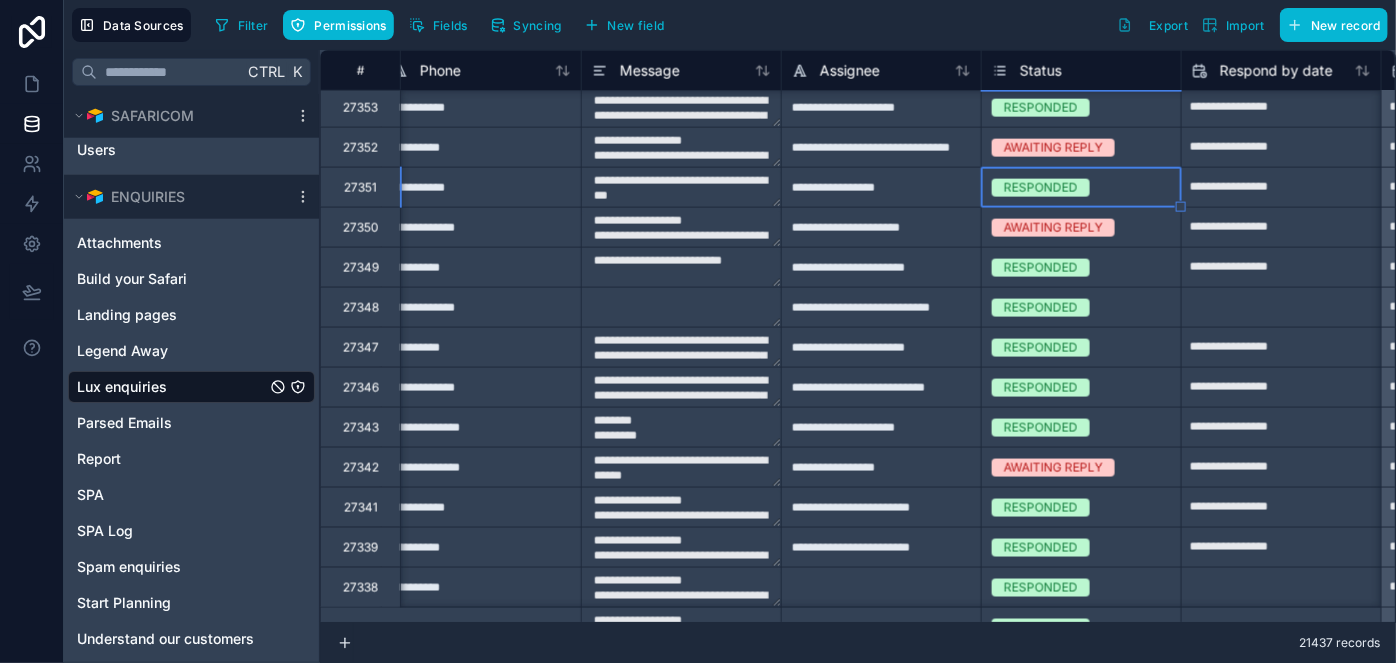 type on "********
*********" 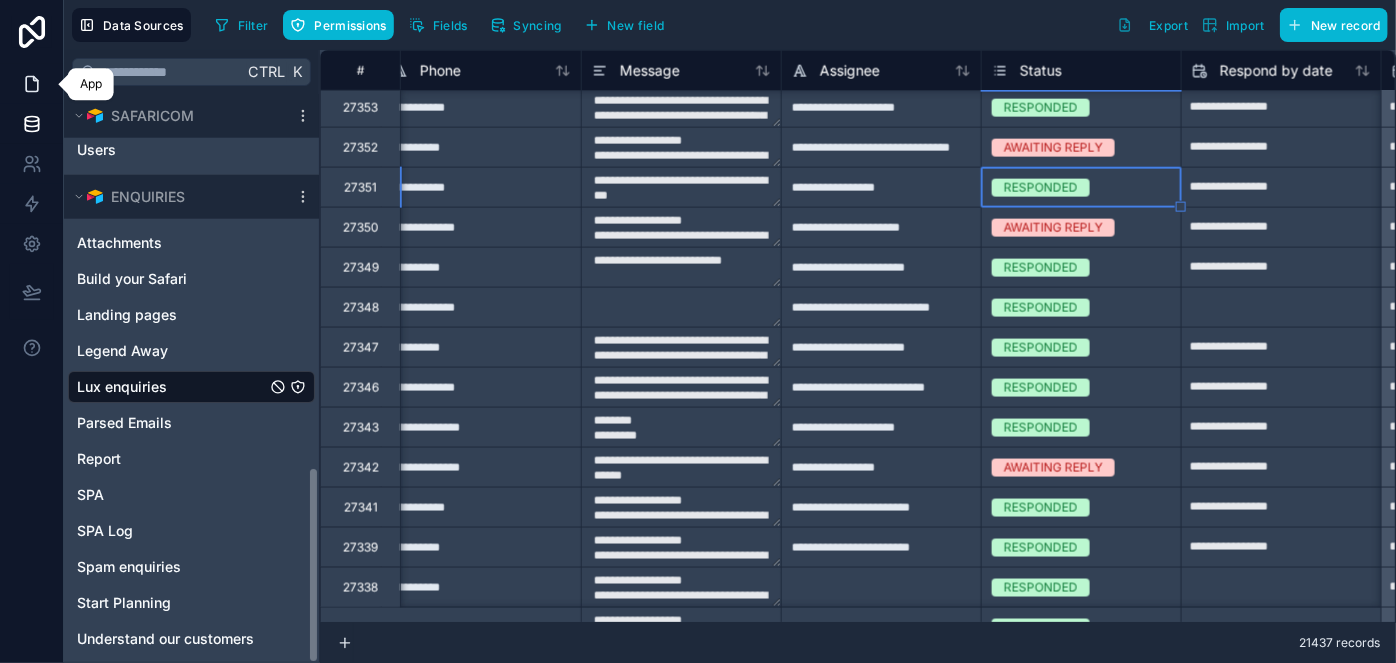 type on "**********" 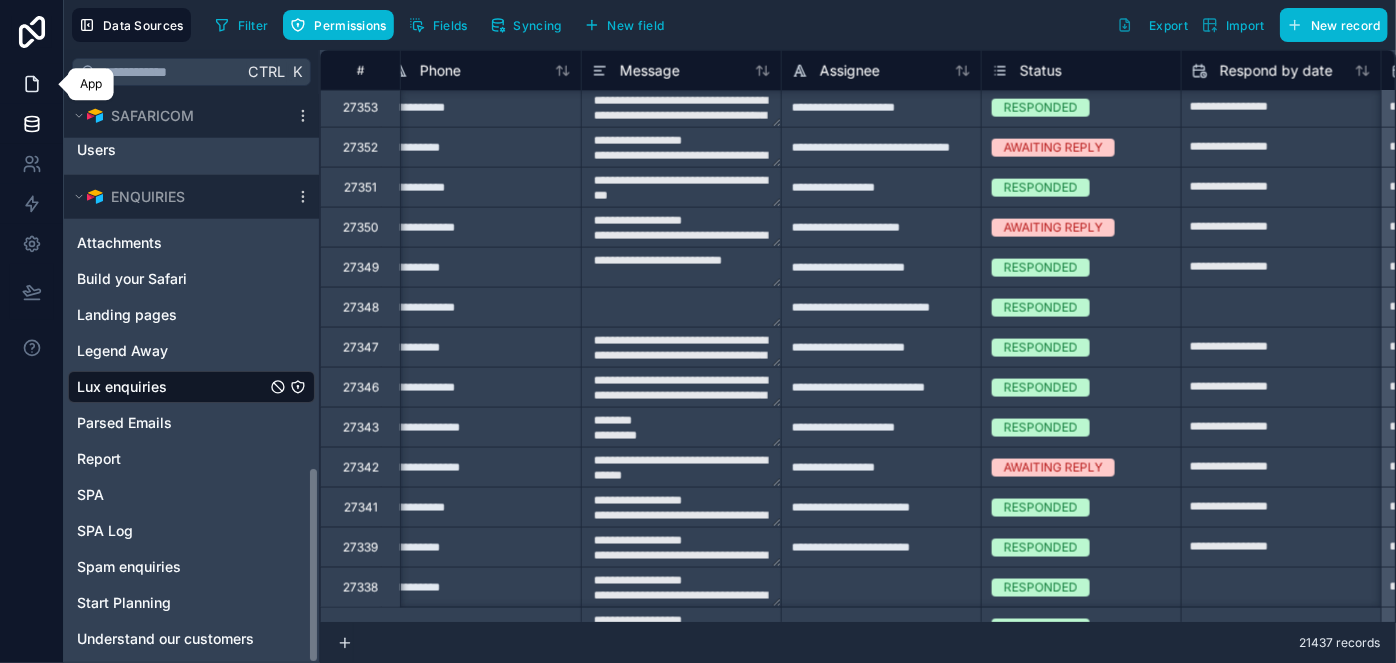 click 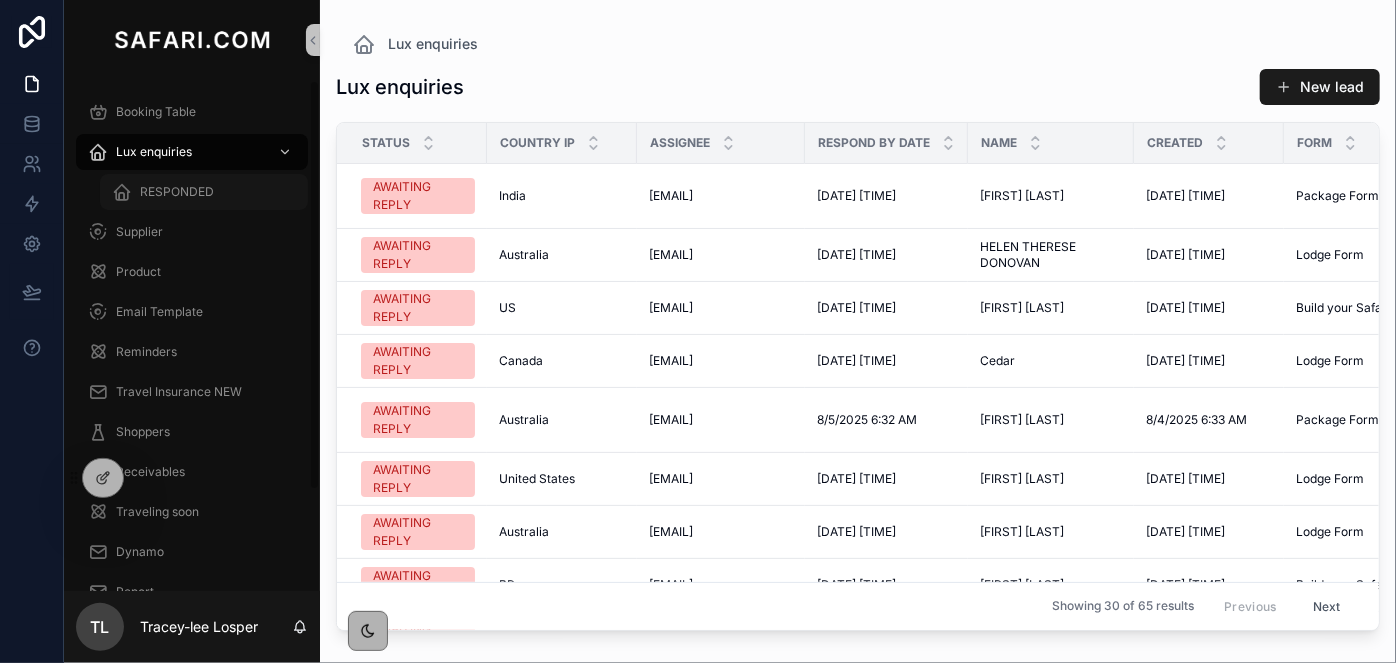 click on "RESPONDED" at bounding box center [204, 192] 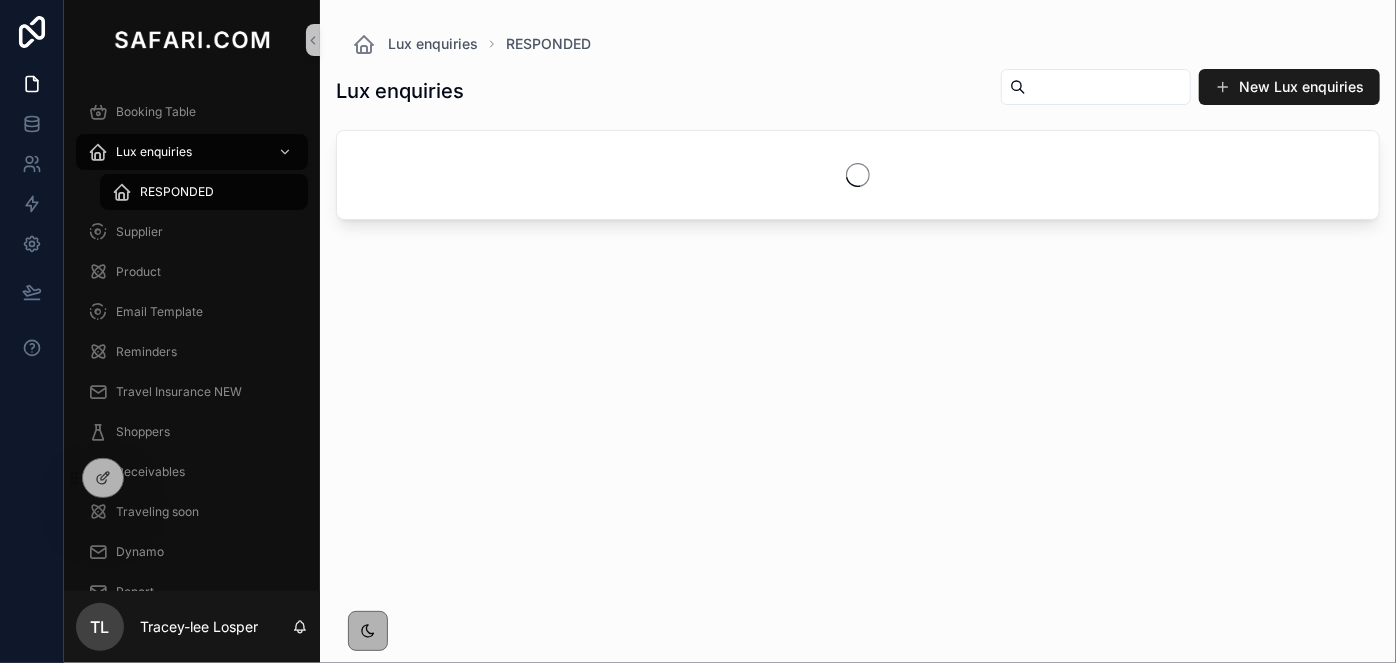 click at bounding box center (1108, 87) 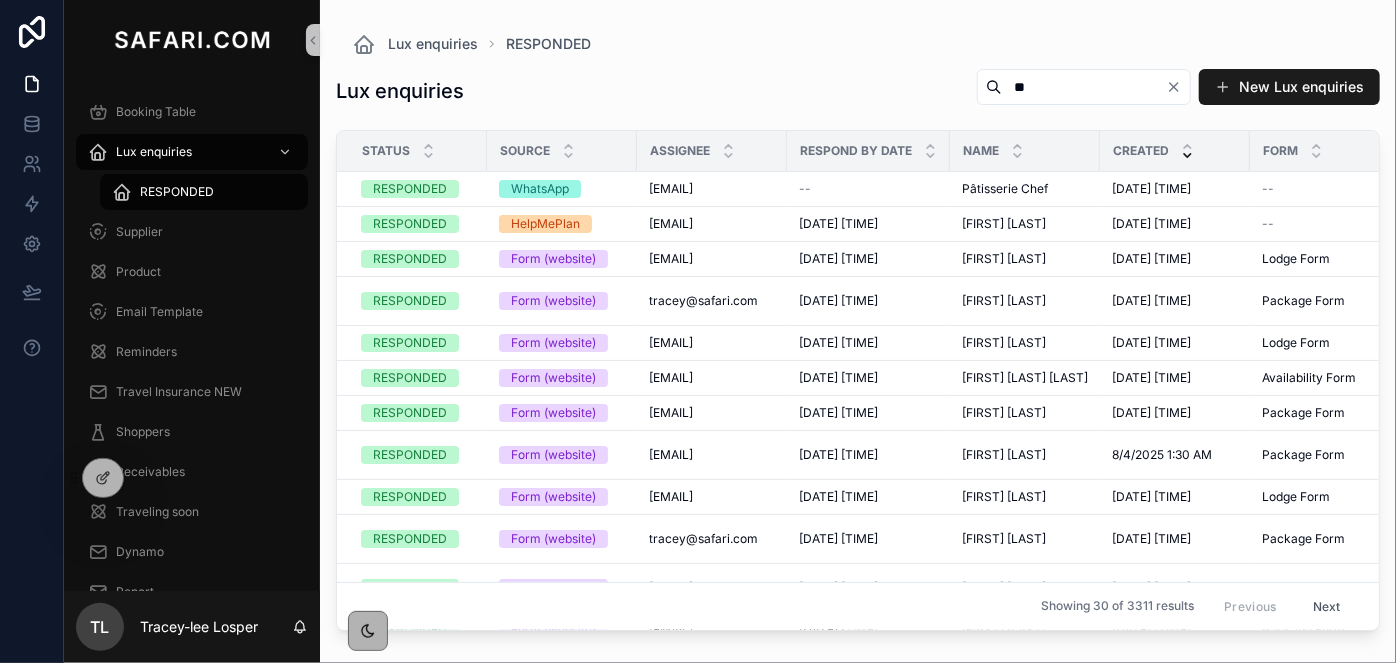 type on "*" 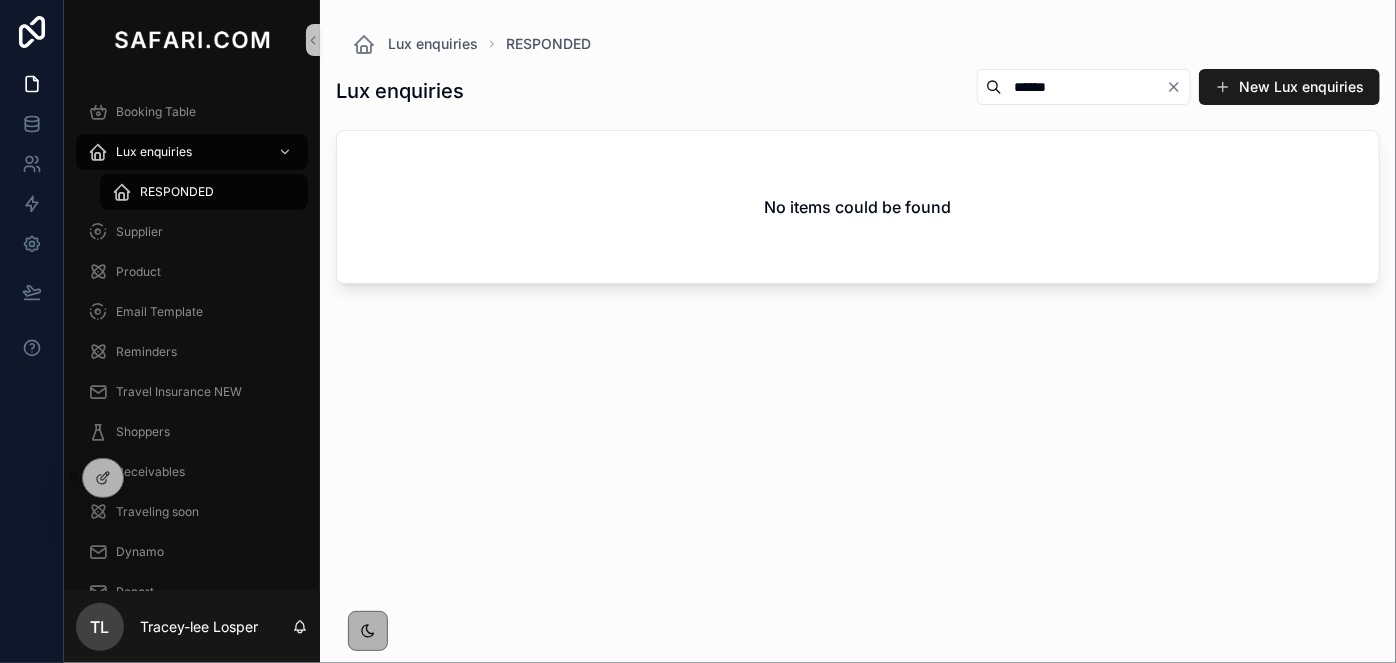 click on "******" at bounding box center [1084, 87] 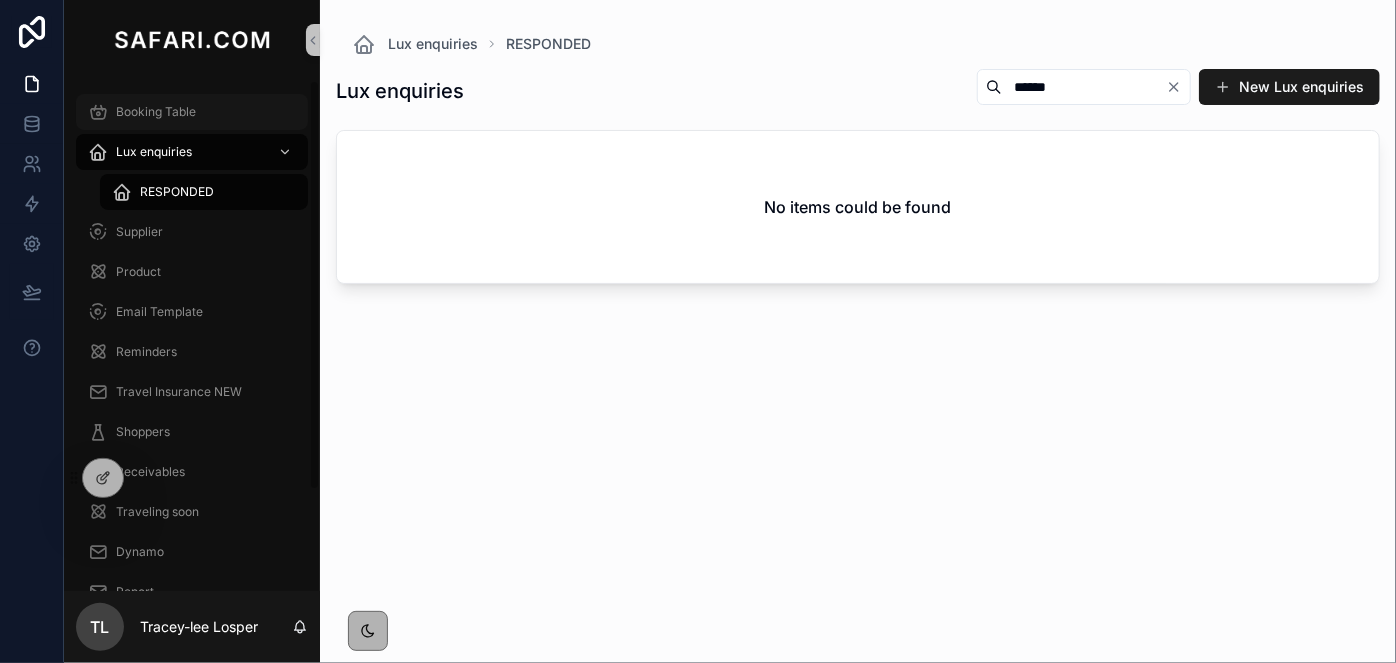 click on "Booking Table" at bounding box center [156, 112] 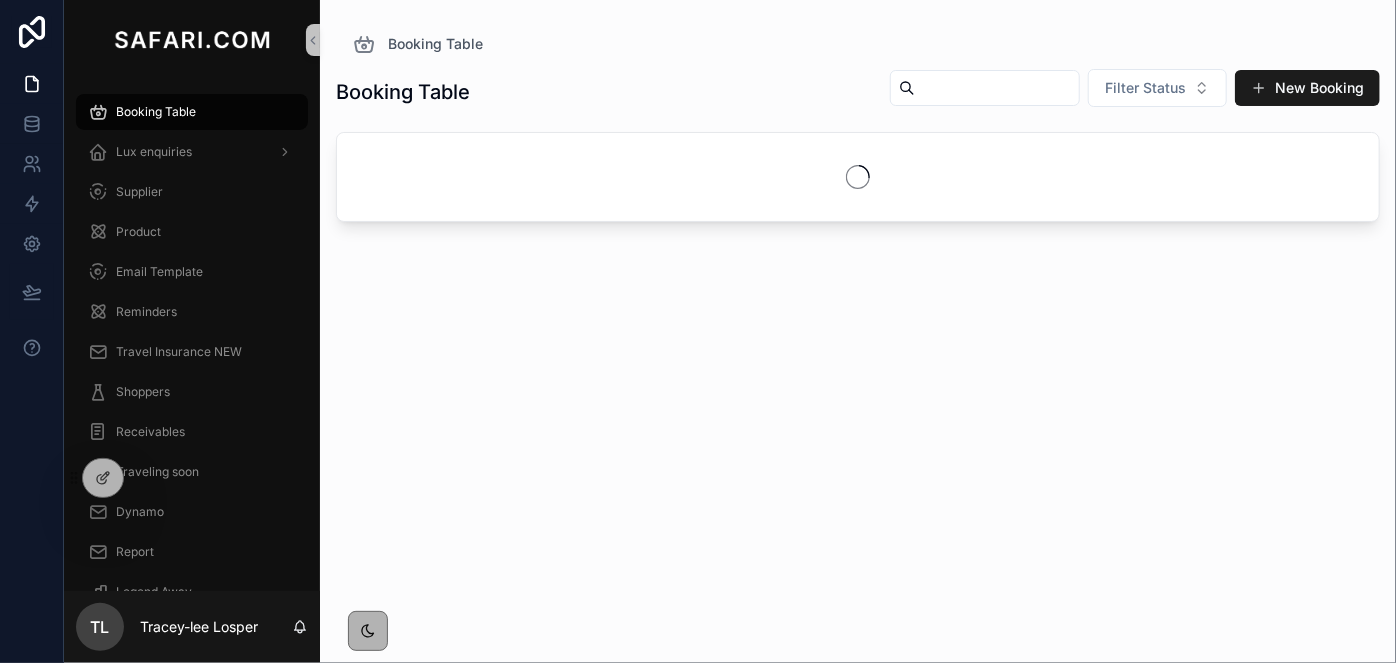 click at bounding box center (997, 88) 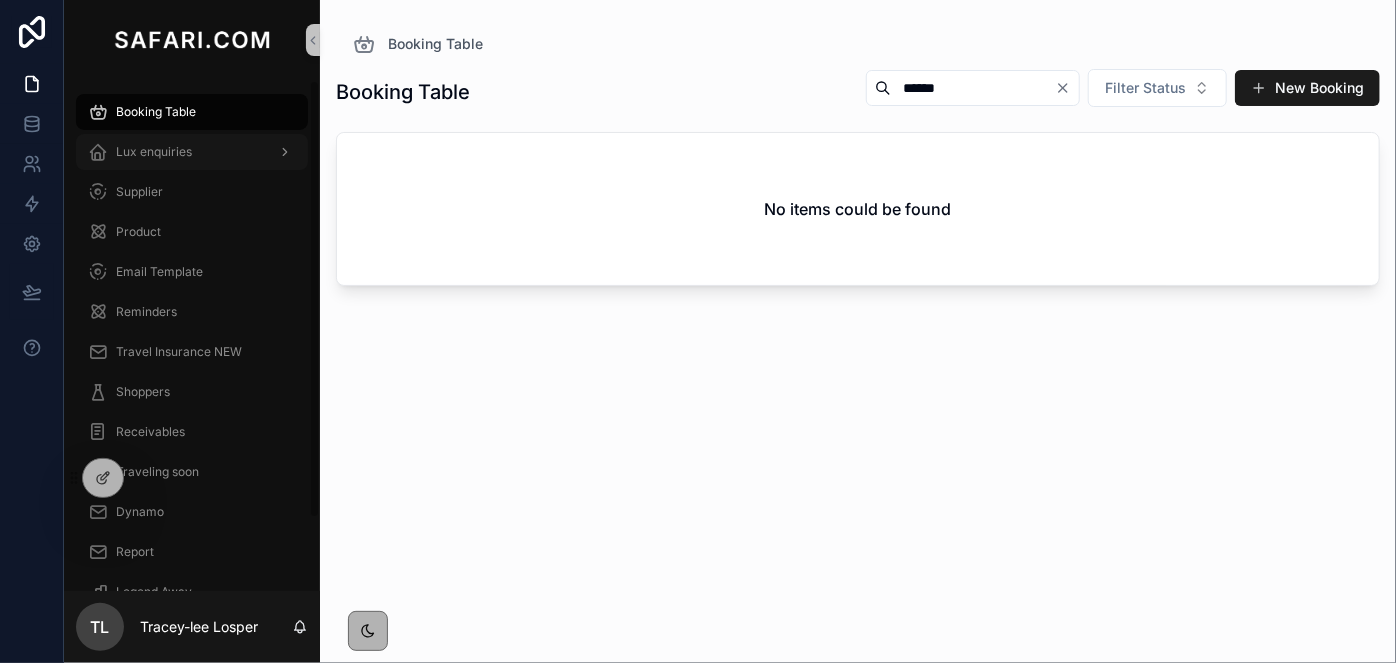 type on "******" 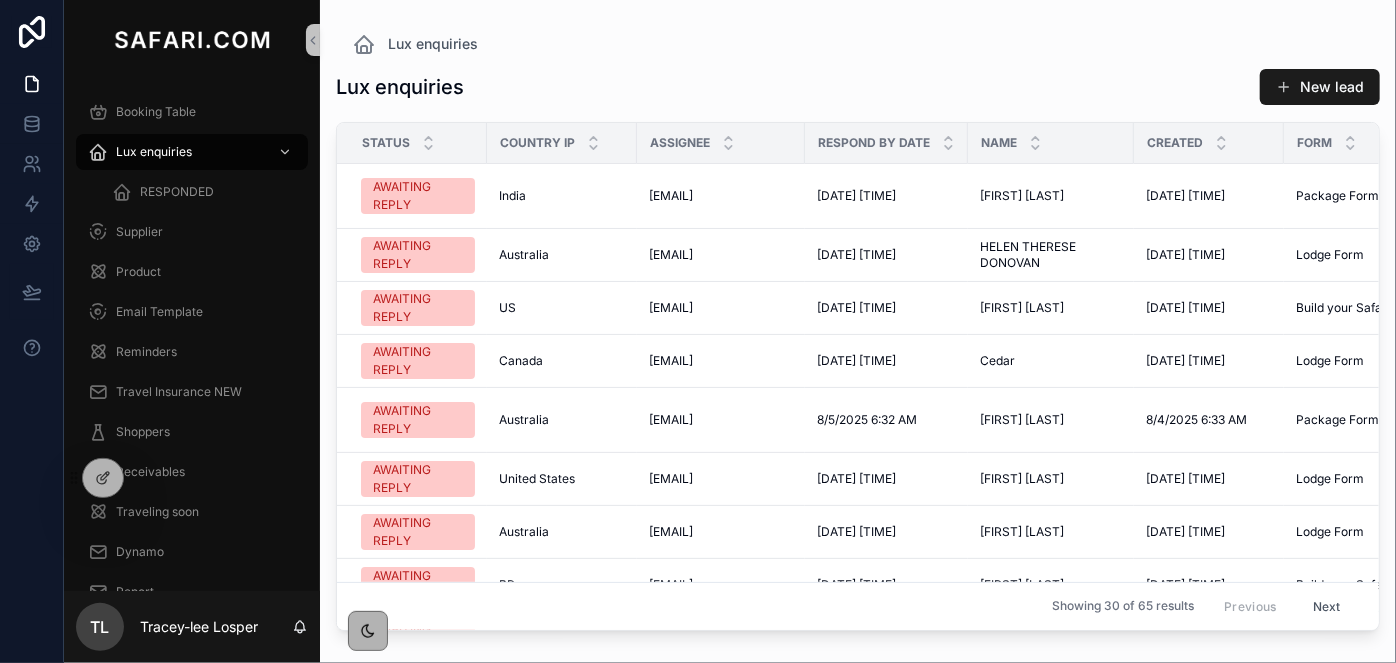 click on "Lux enquiries New lead" at bounding box center (858, 87) 